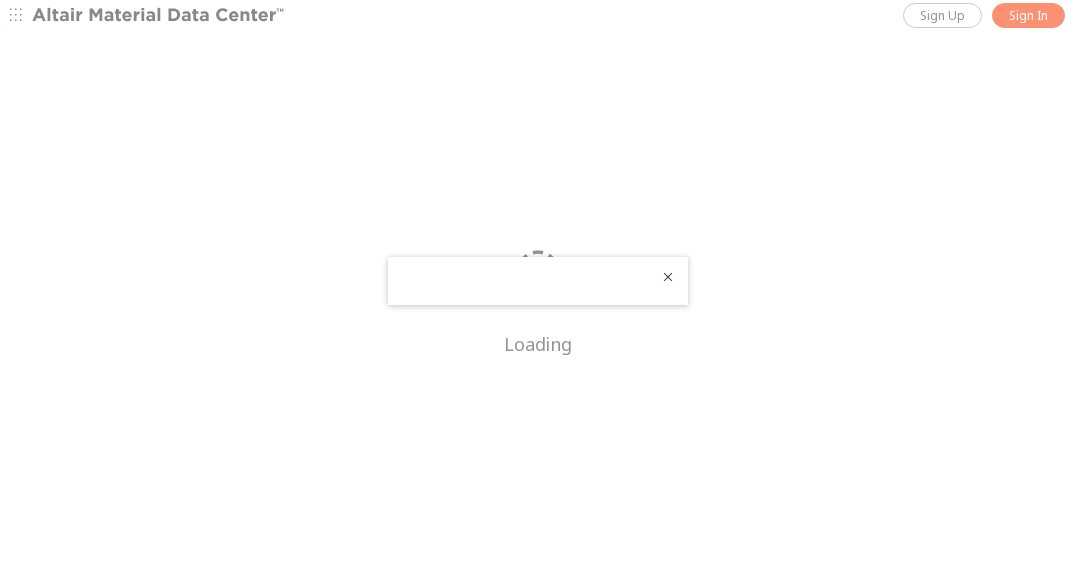 scroll, scrollTop: 0, scrollLeft: 0, axis: both 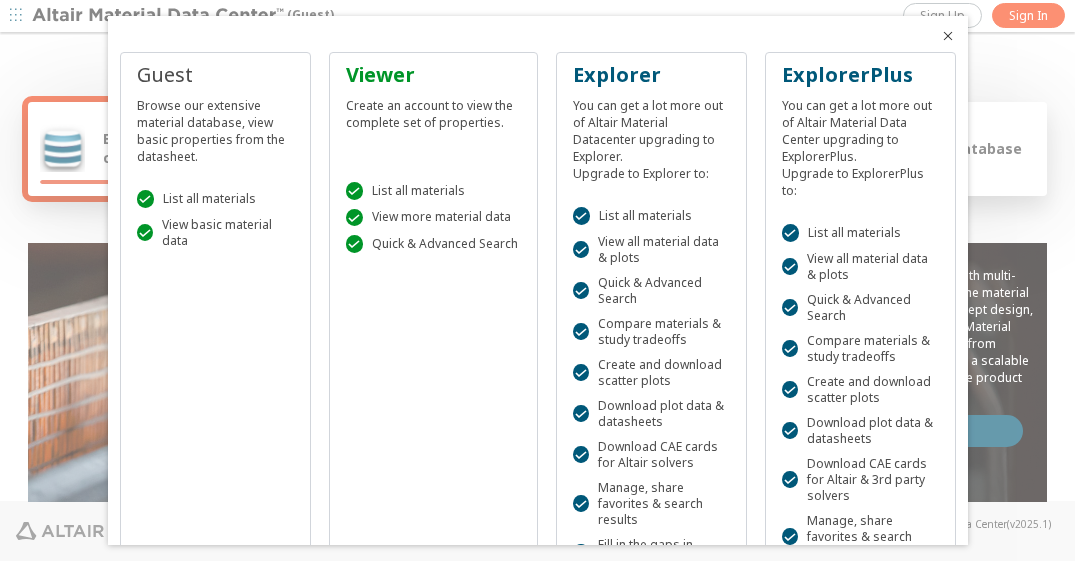 click at bounding box center (948, 36) 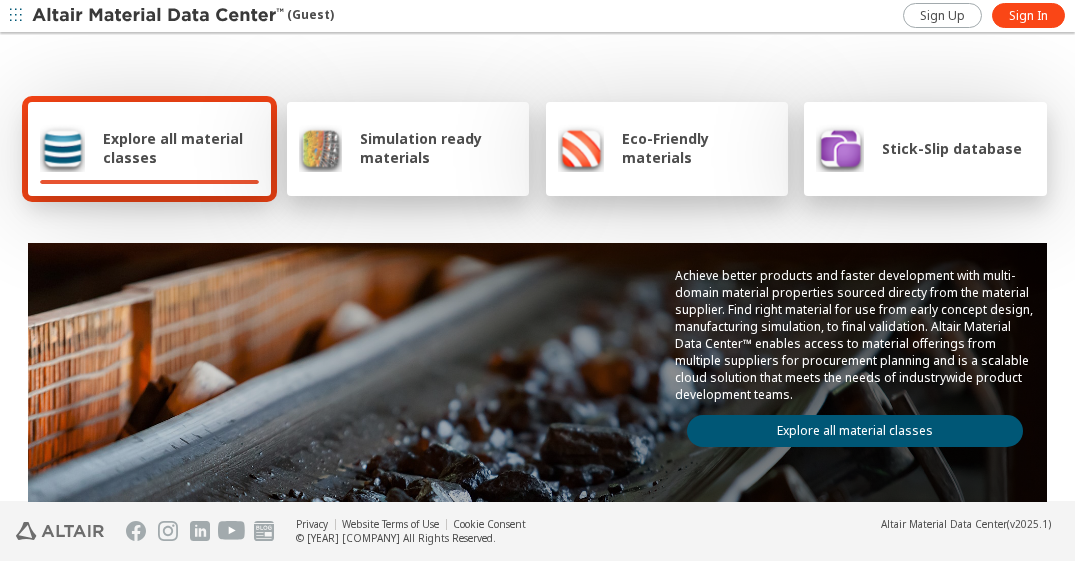 scroll, scrollTop: 300, scrollLeft: 0, axis: vertical 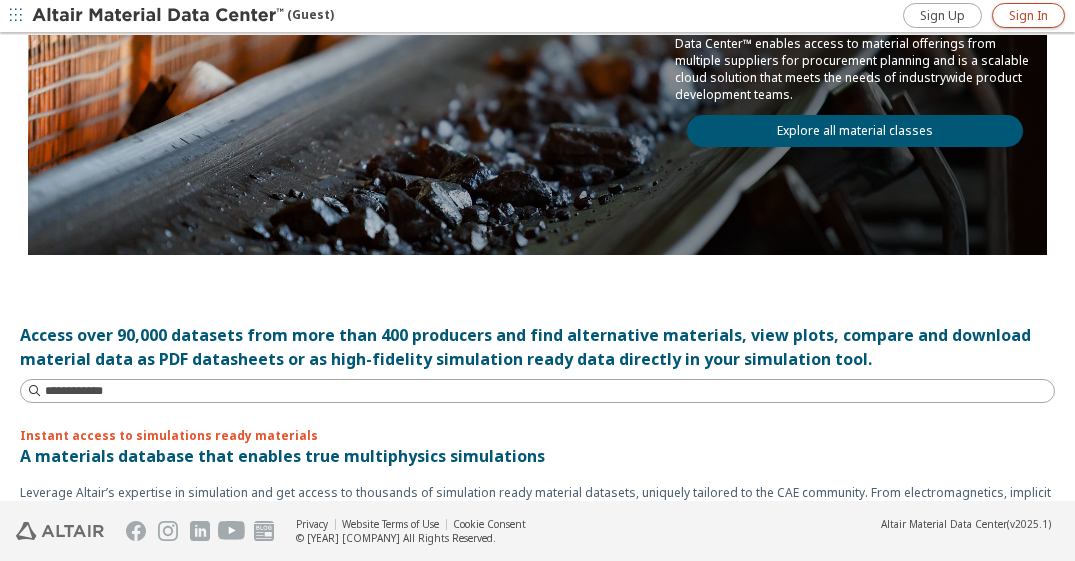 click on "Sign In" at bounding box center (1028, 16) 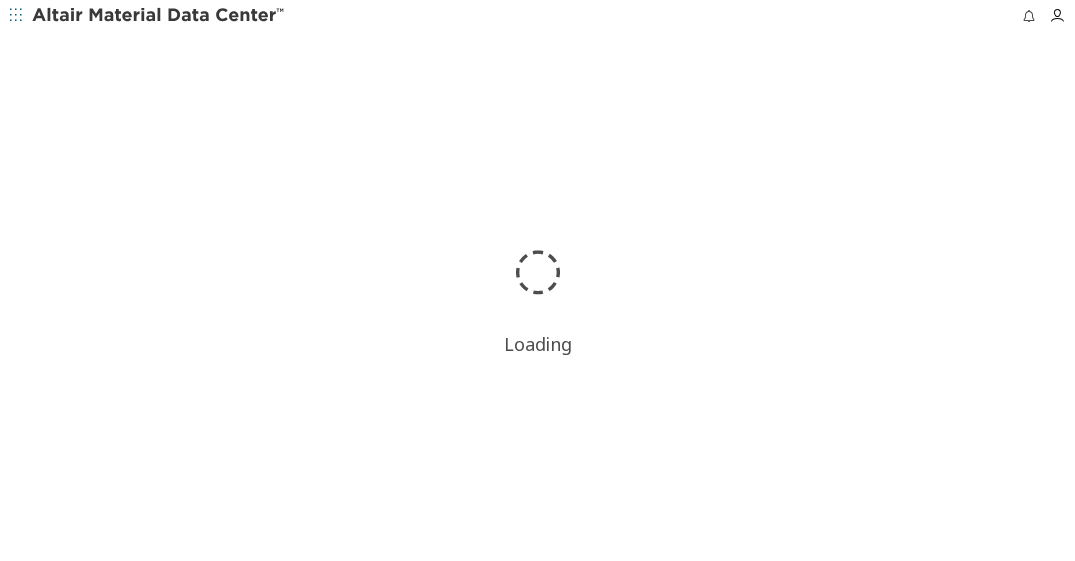 scroll, scrollTop: 0, scrollLeft: 0, axis: both 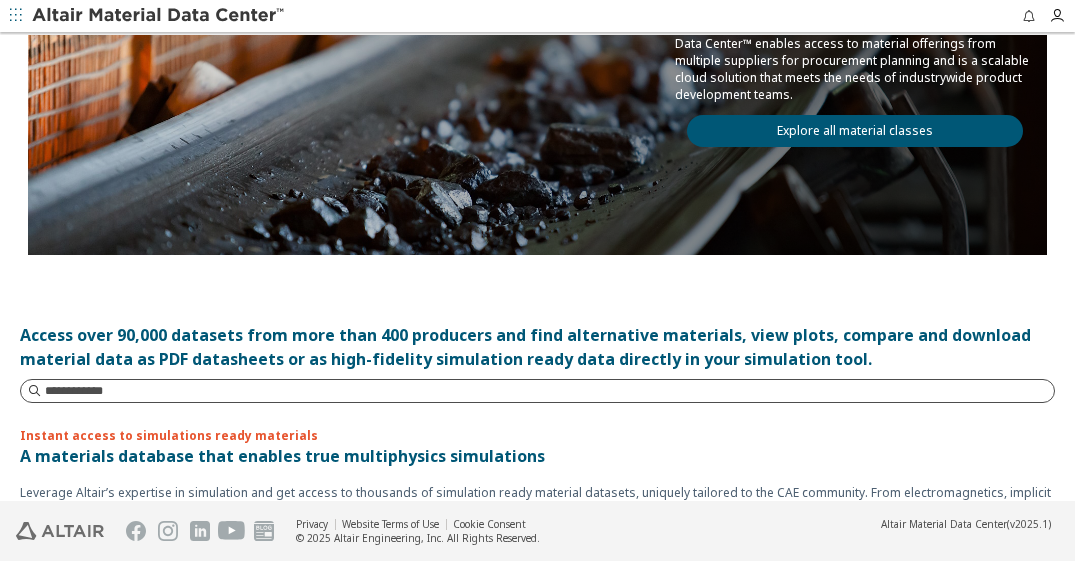 click at bounding box center (549, 391) 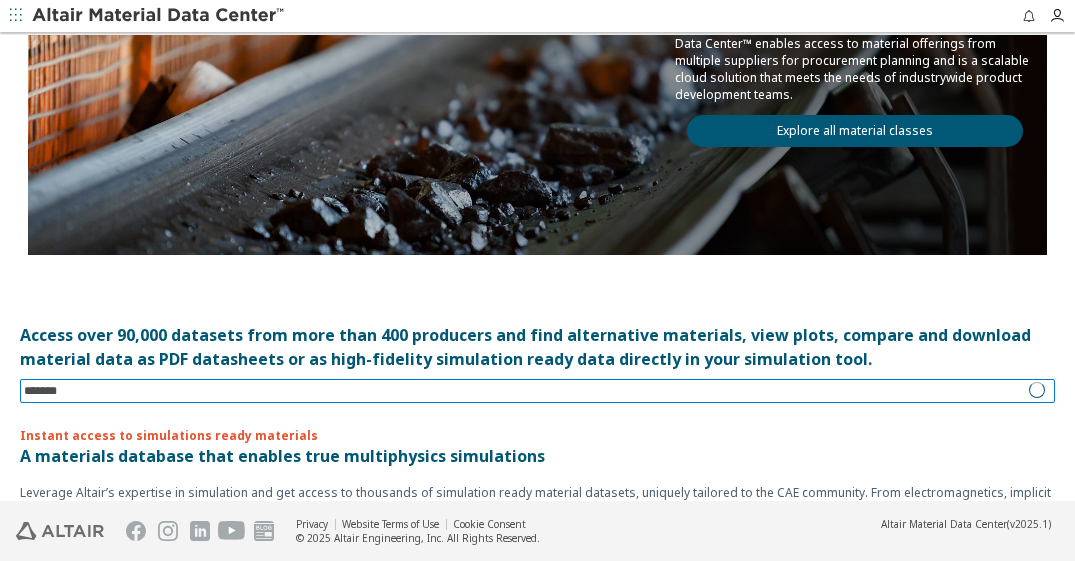type on "********" 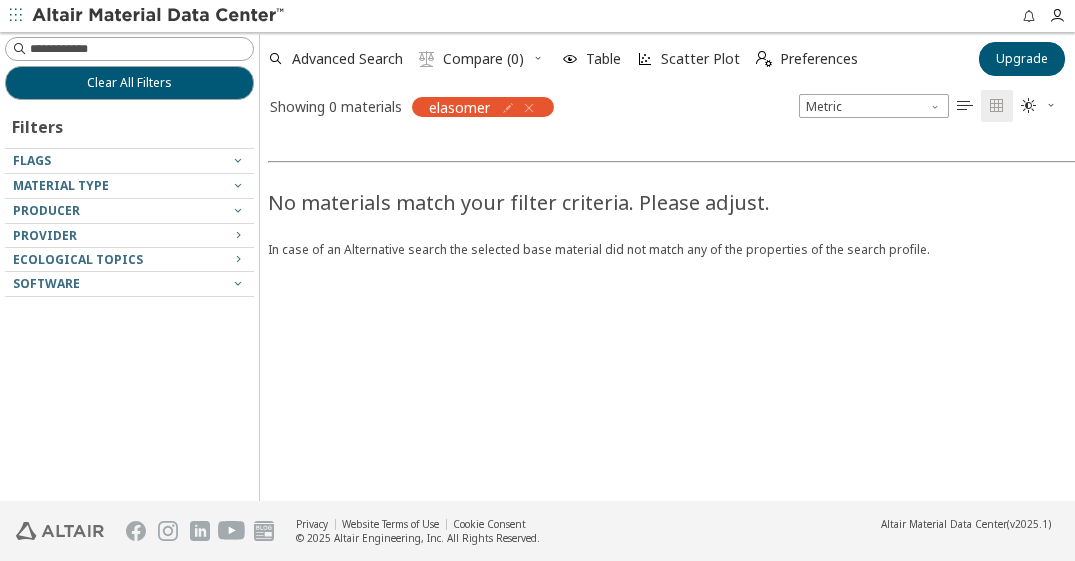 click at bounding box center (124, 193) 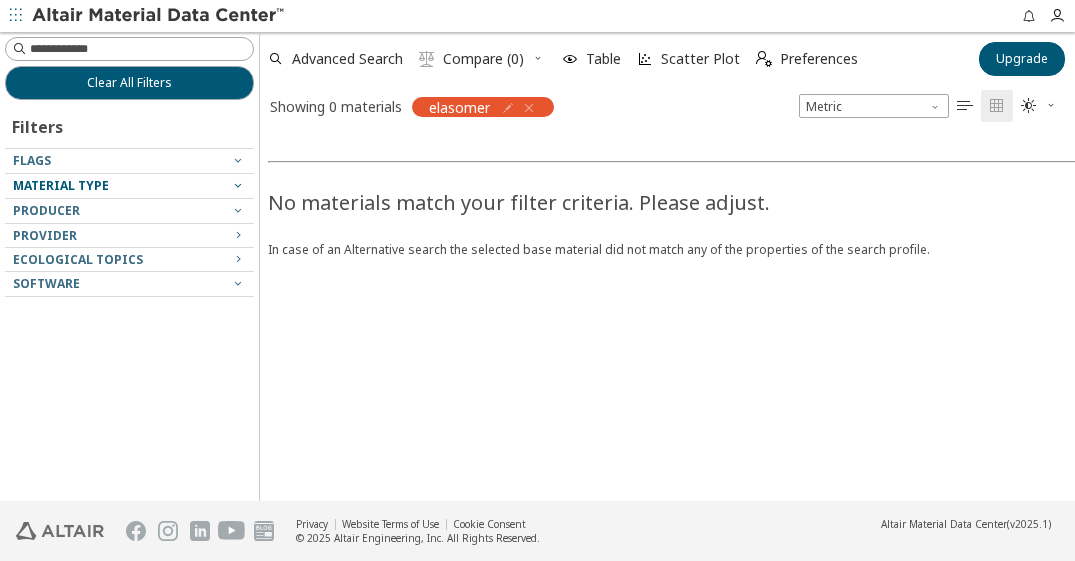 click at bounding box center [238, 185] 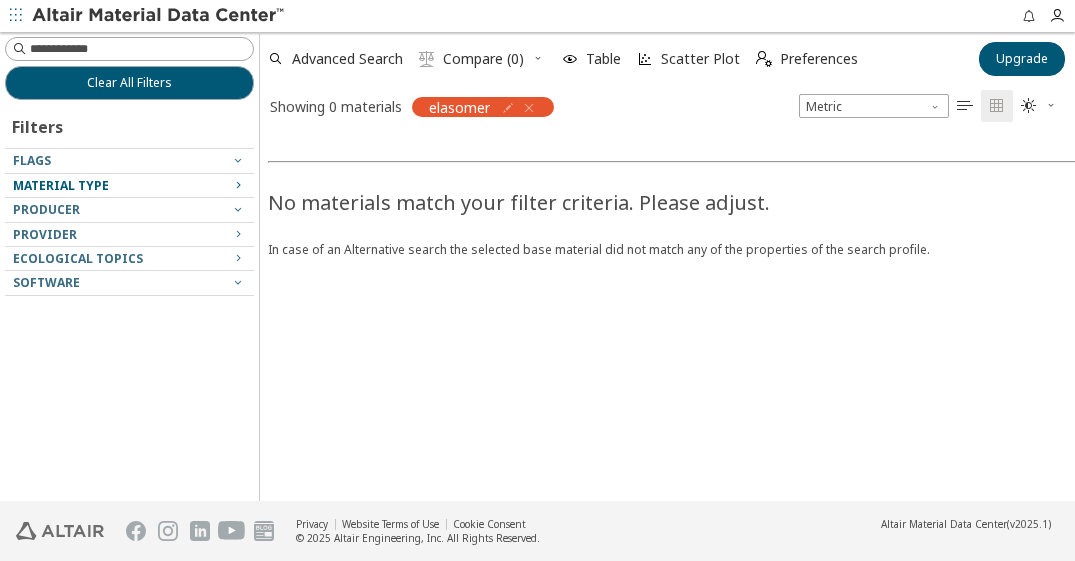 click at bounding box center (238, 185) 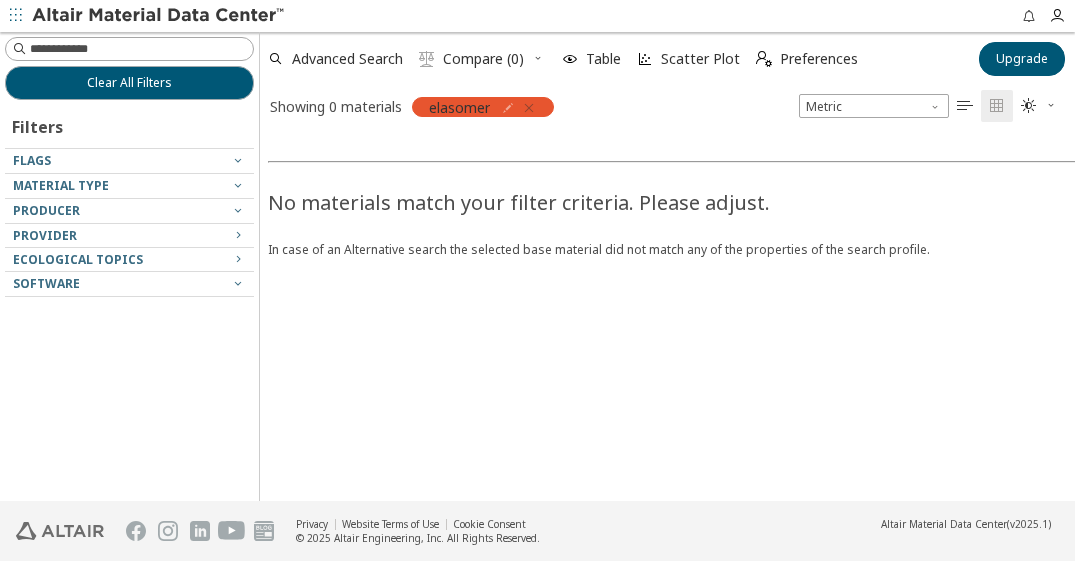 click at bounding box center [529, 108] 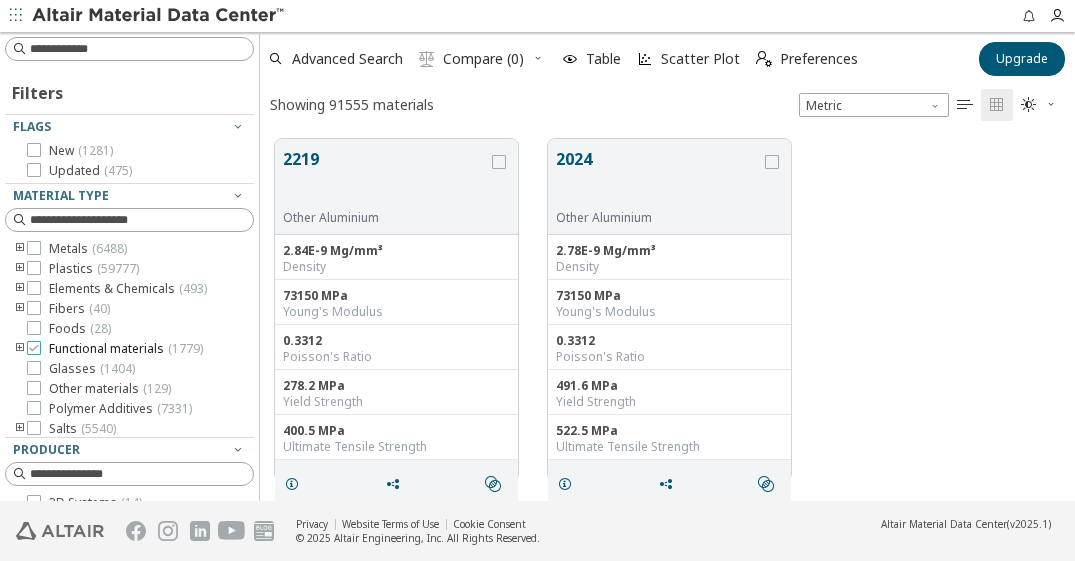 scroll, scrollTop: 16, scrollLeft: 16, axis: both 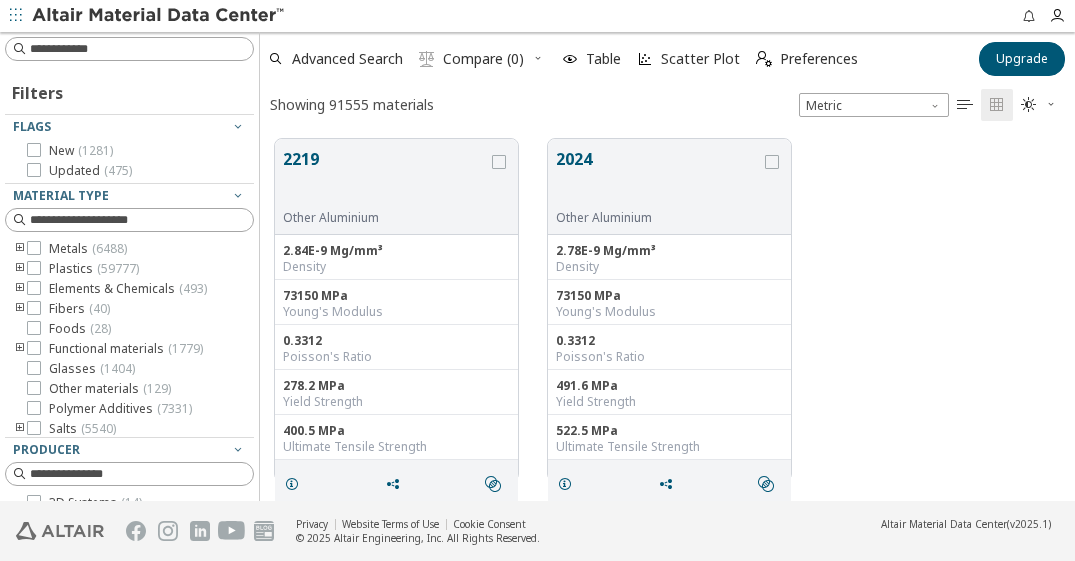 click at bounding box center [20, 269] 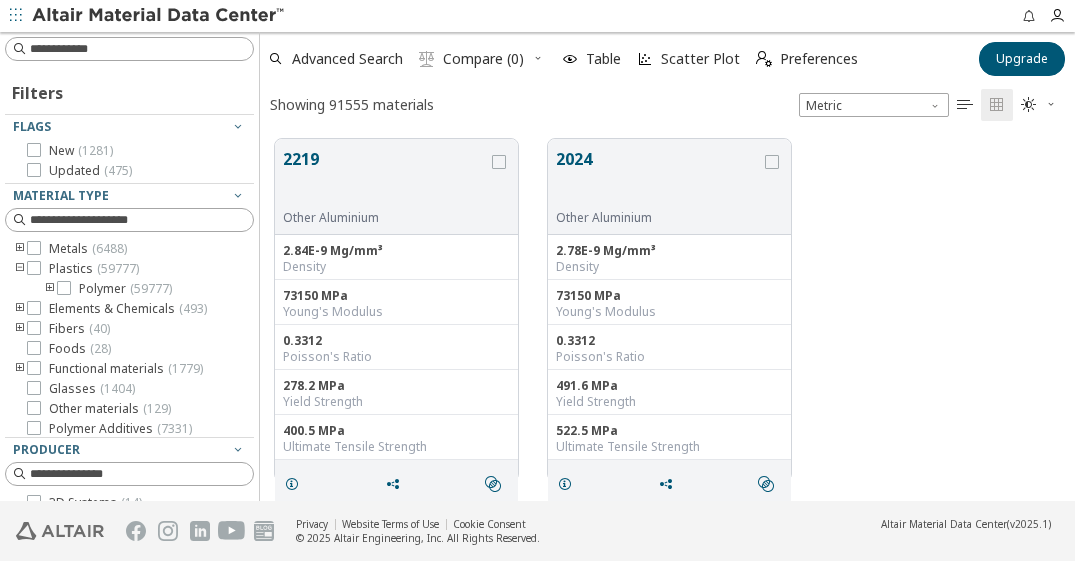click at bounding box center (50, 289) 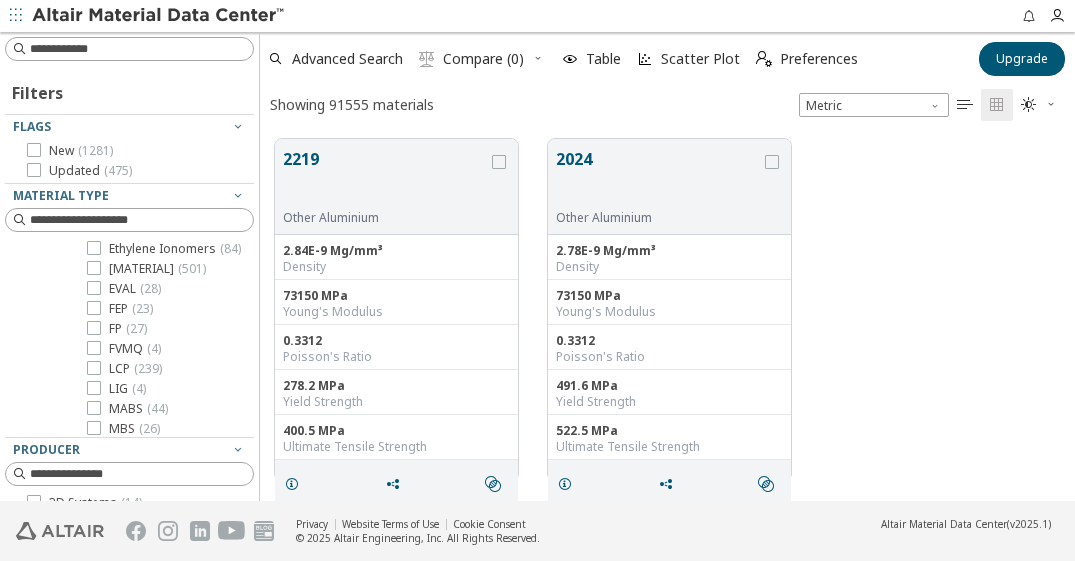 scroll, scrollTop: 0, scrollLeft: 0, axis: both 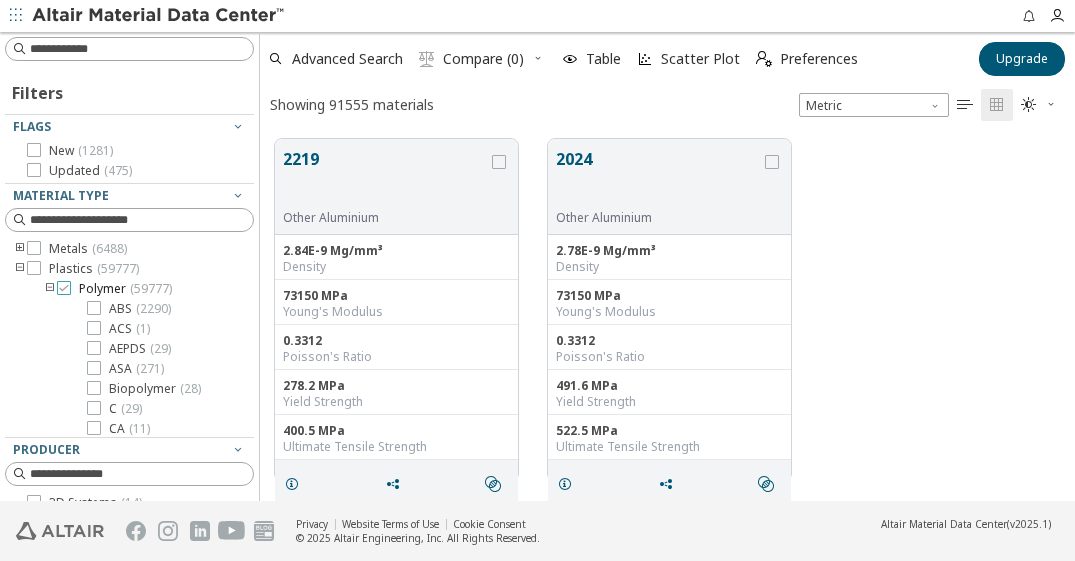 click at bounding box center (64, 288) 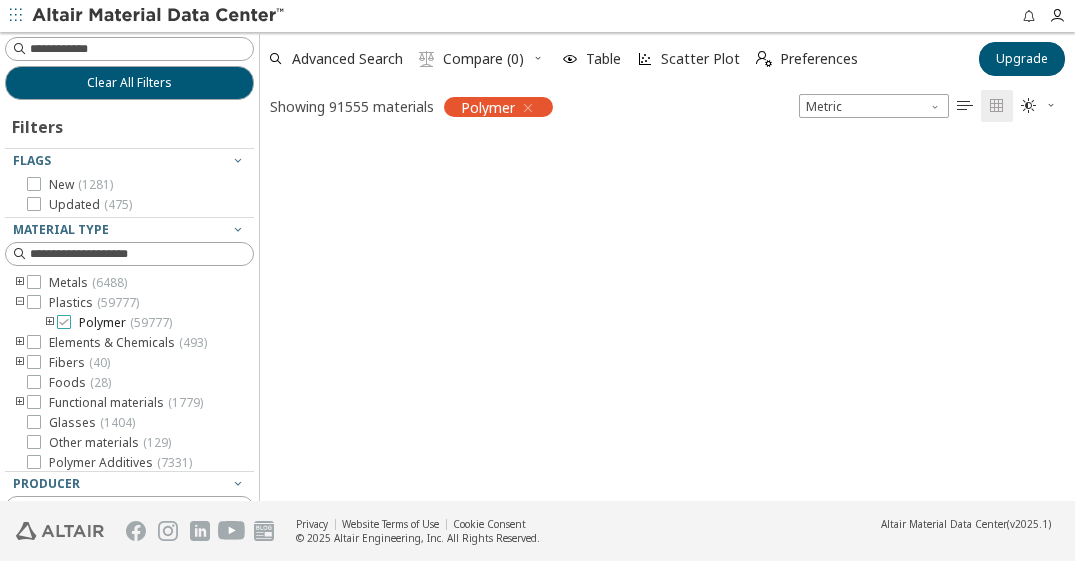 scroll, scrollTop: 359, scrollLeft: 800, axis: both 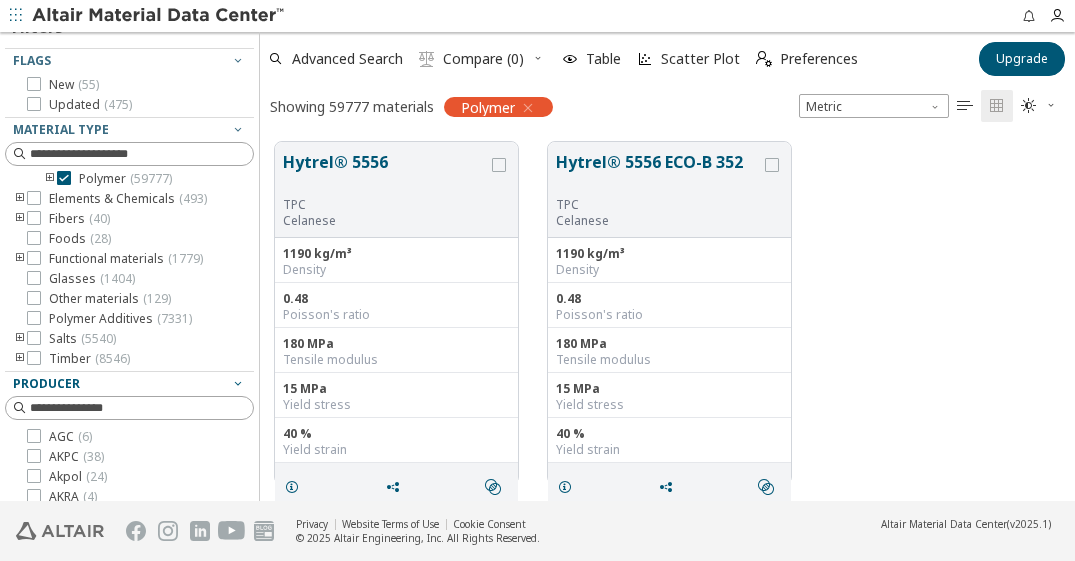 click at bounding box center (238, 383) 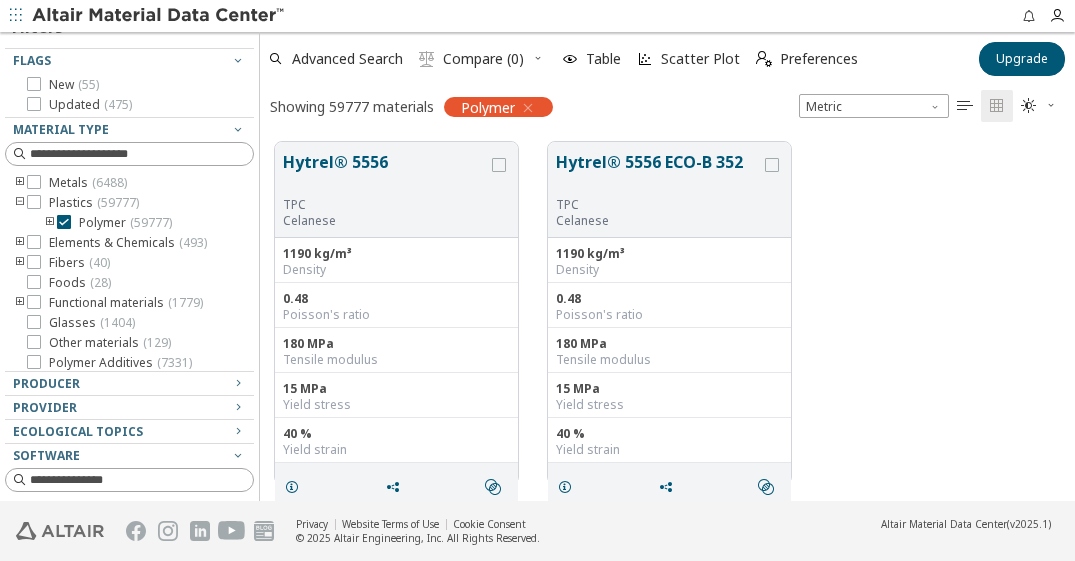 scroll, scrollTop: 44, scrollLeft: 0, axis: vertical 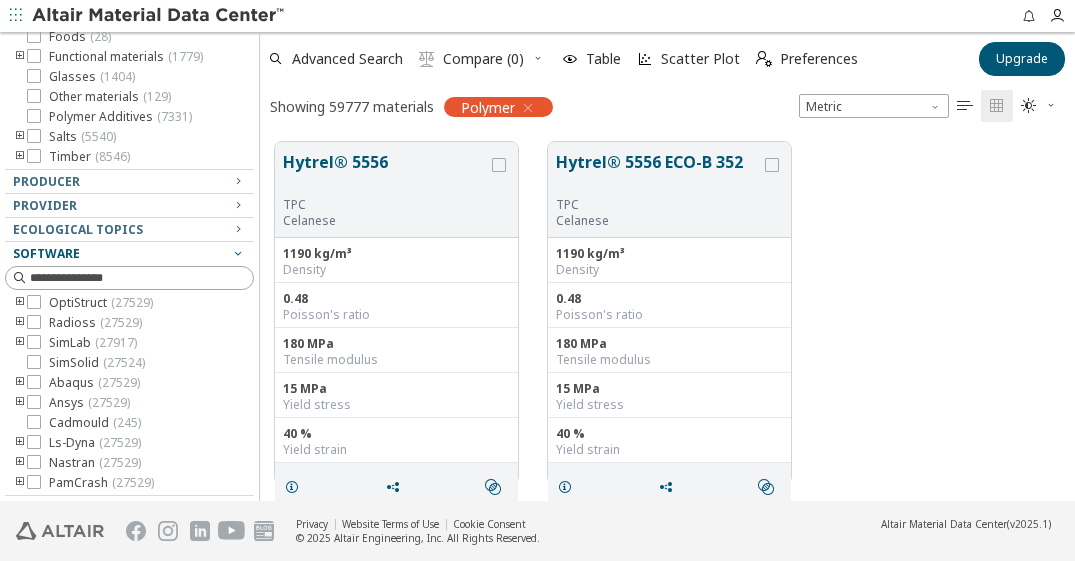 click at bounding box center (238, 253) 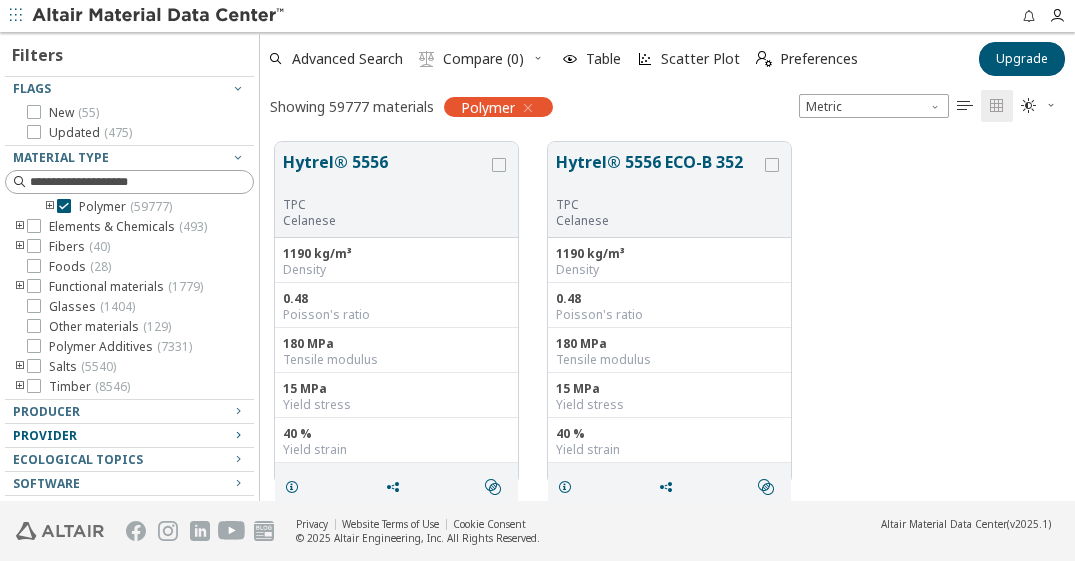 click at bounding box center [238, 435] 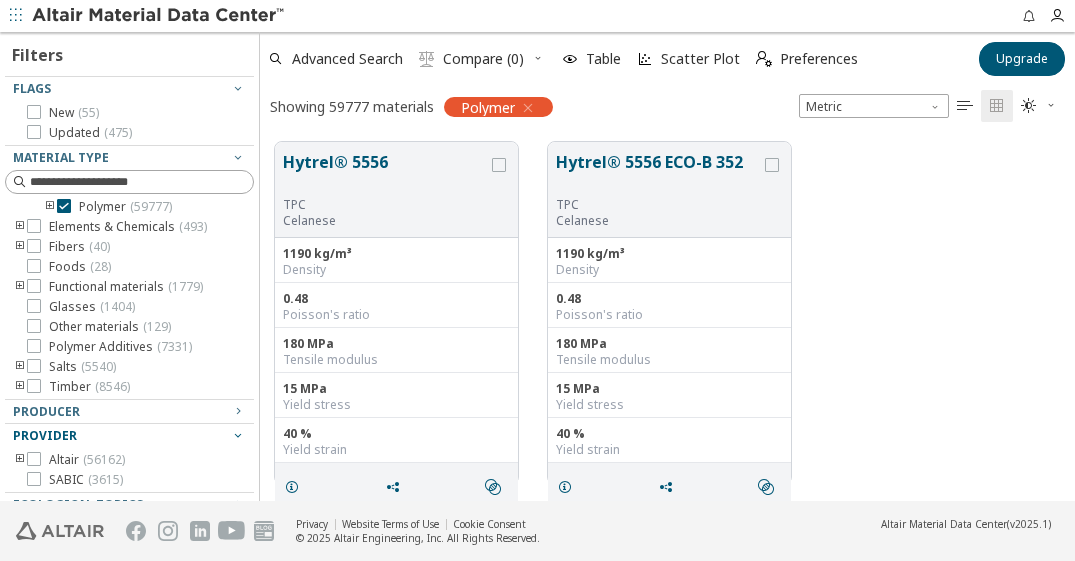 scroll, scrollTop: 117, scrollLeft: 0, axis: vertical 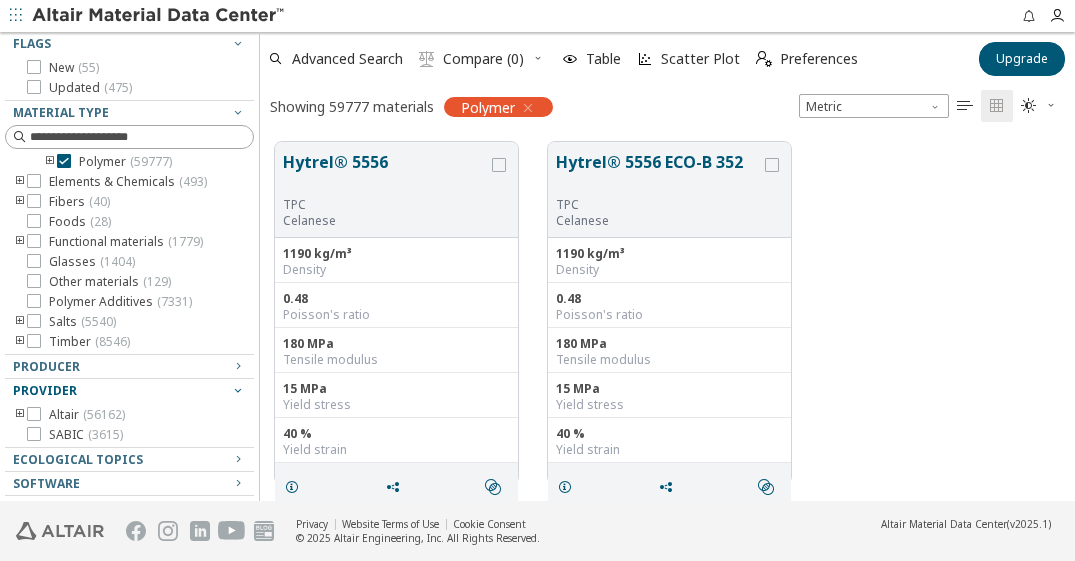 click at bounding box center (238, 390) 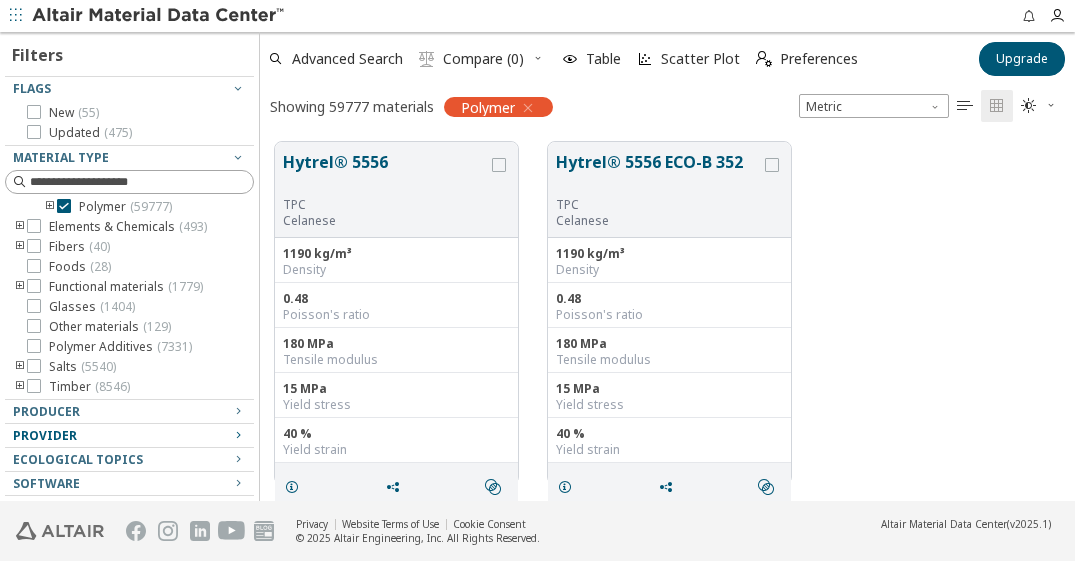 scroll, scrollTop: 72, scrollLeft: 0, axis: vertical 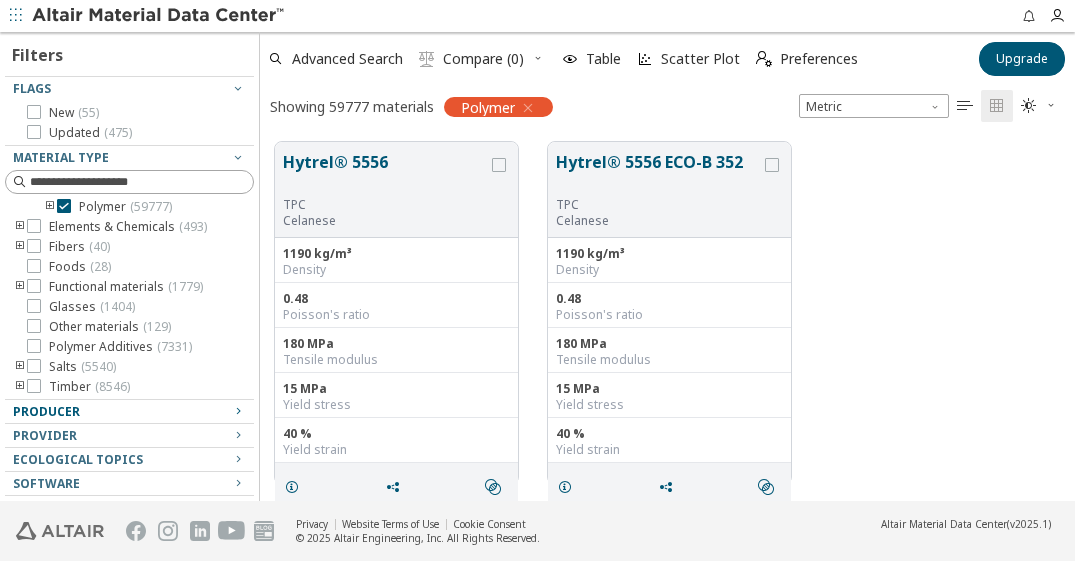 click at bounding box center (238, 411) 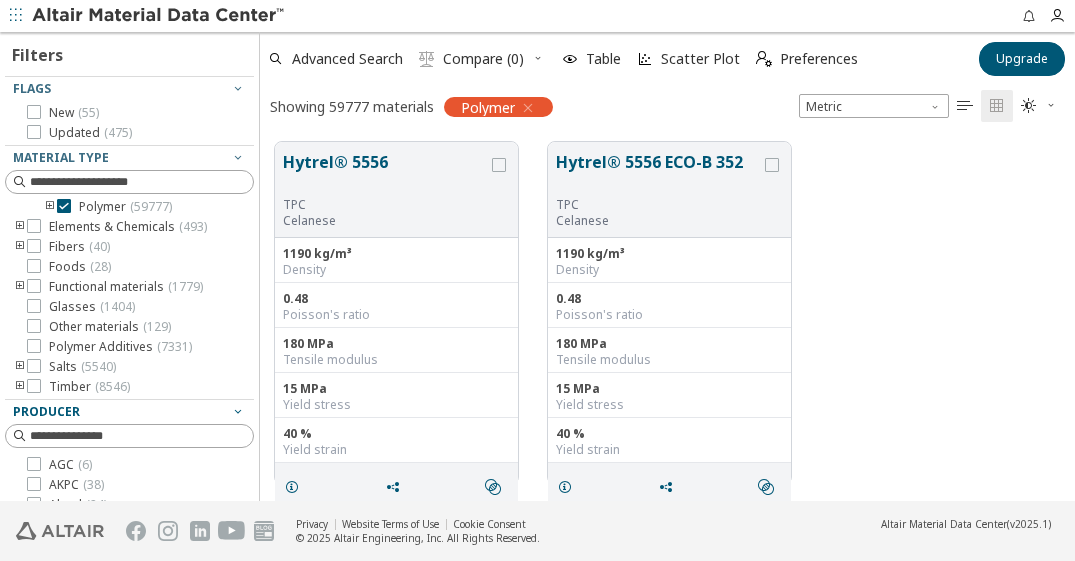 click at bounding box center [238, 411] 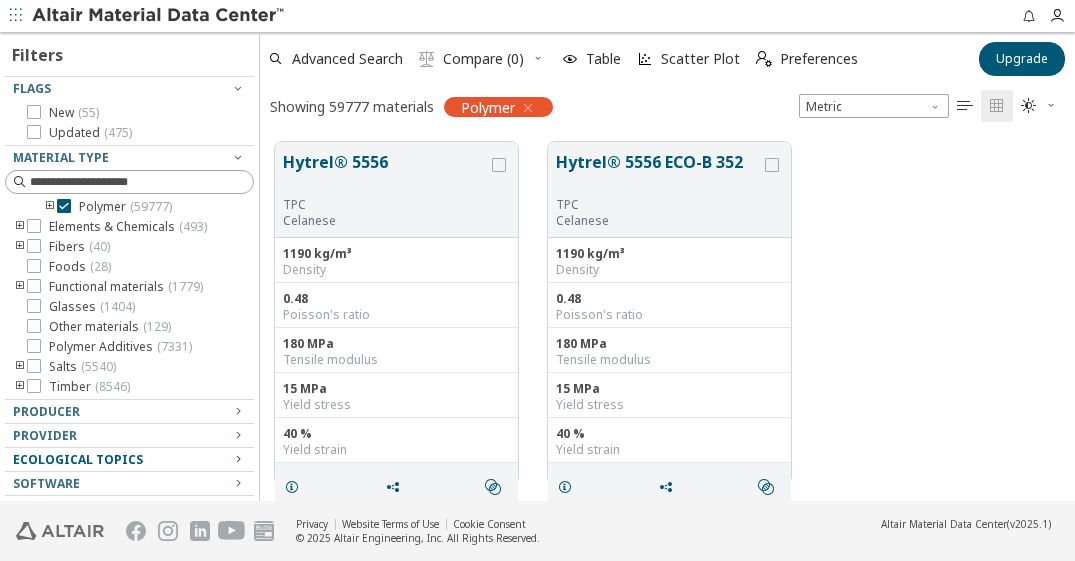 click at bounding box center (238, 459) 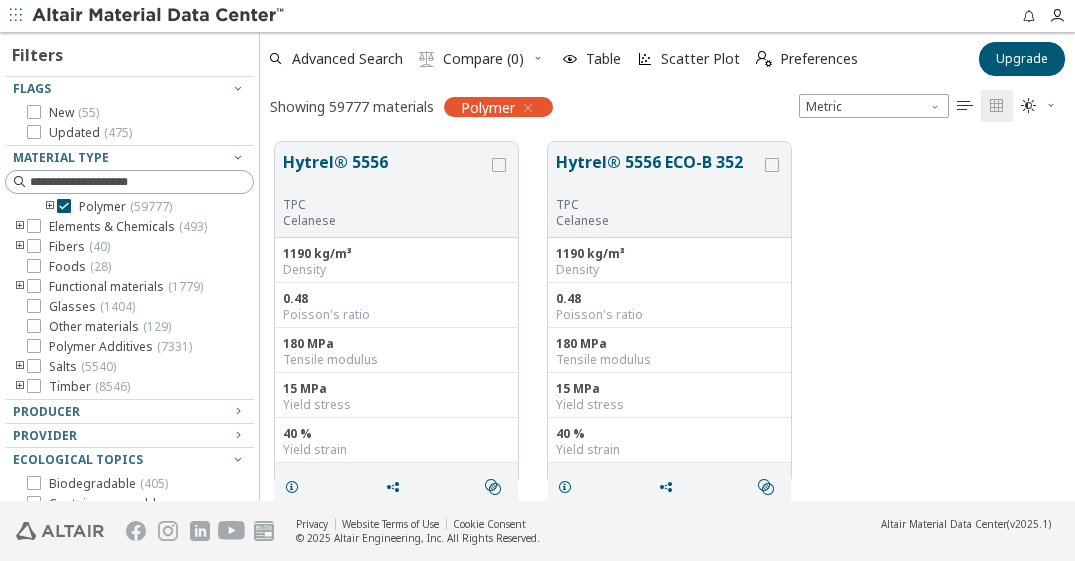 scroll, scrollTop: 153, scrollLeft: 0, axis: vertical 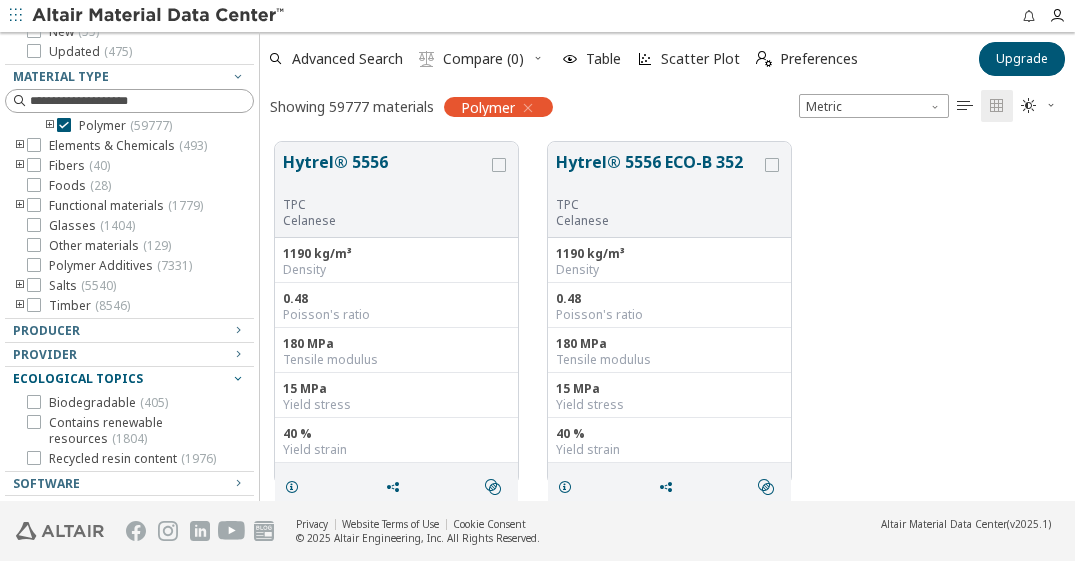 click at bounding box center [238, 378] 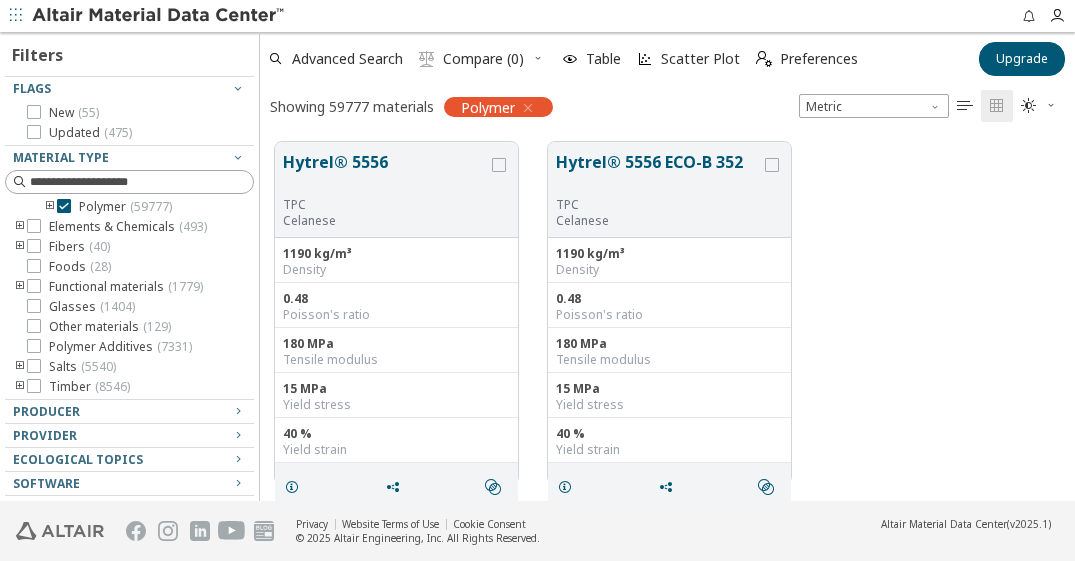 scroll, scrollTop: 72, scrollLeft: 0, axis: vertical 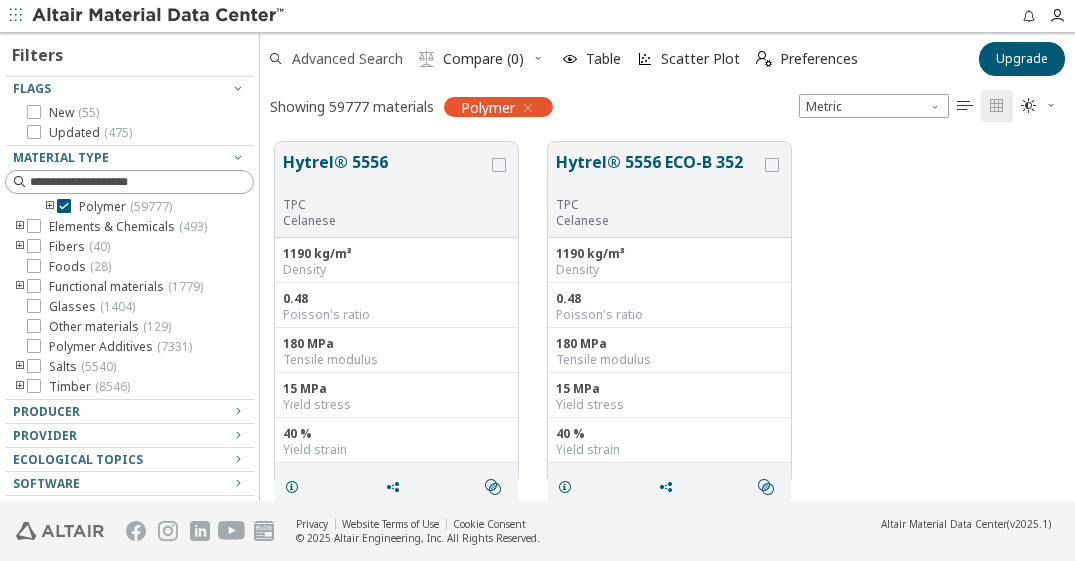 click on "Advanced Search" at bounding box center [347, 59] 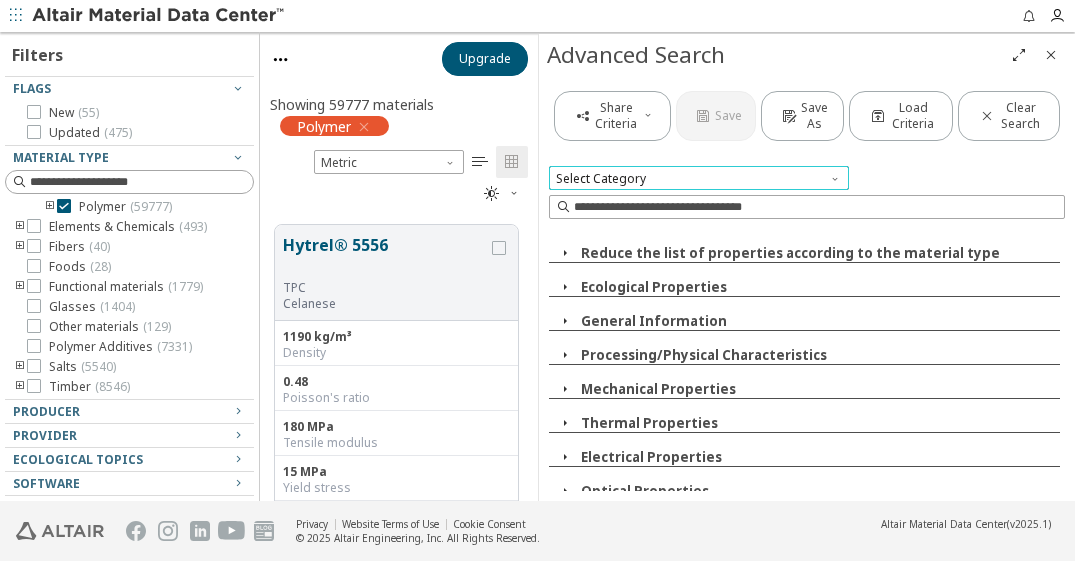 click on "Select Category" at bounding box center [699, 178] 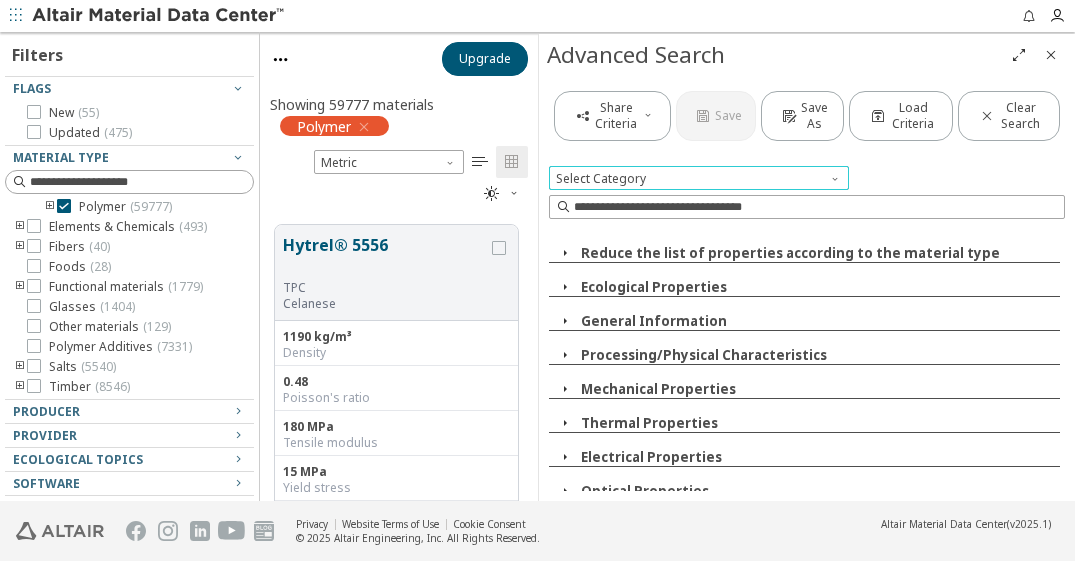 scroll, scrollTop: 122, scrollLeft: 0, axis: vertical 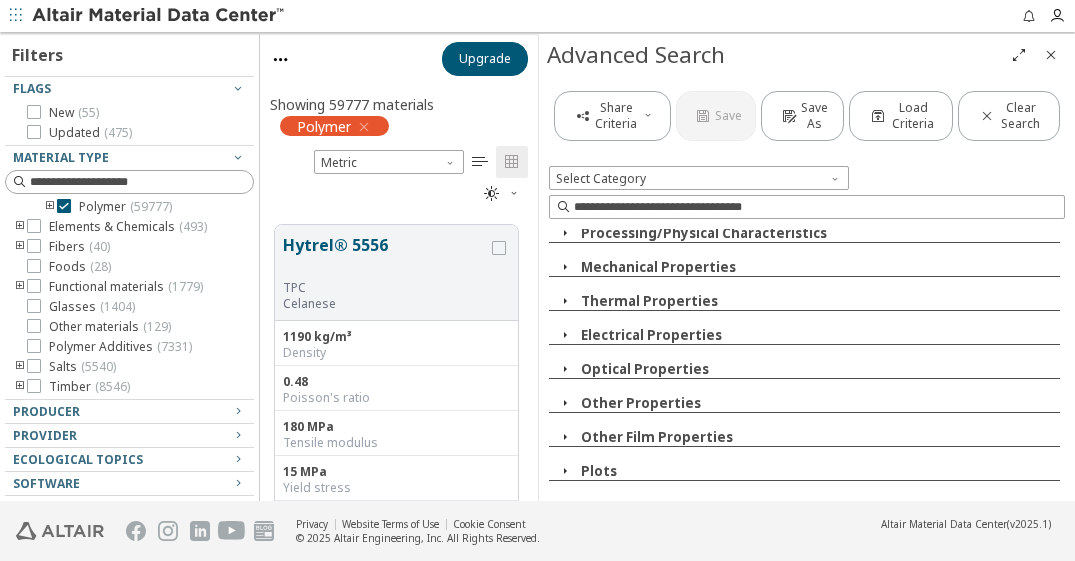 click at bounding box center [565, 267] 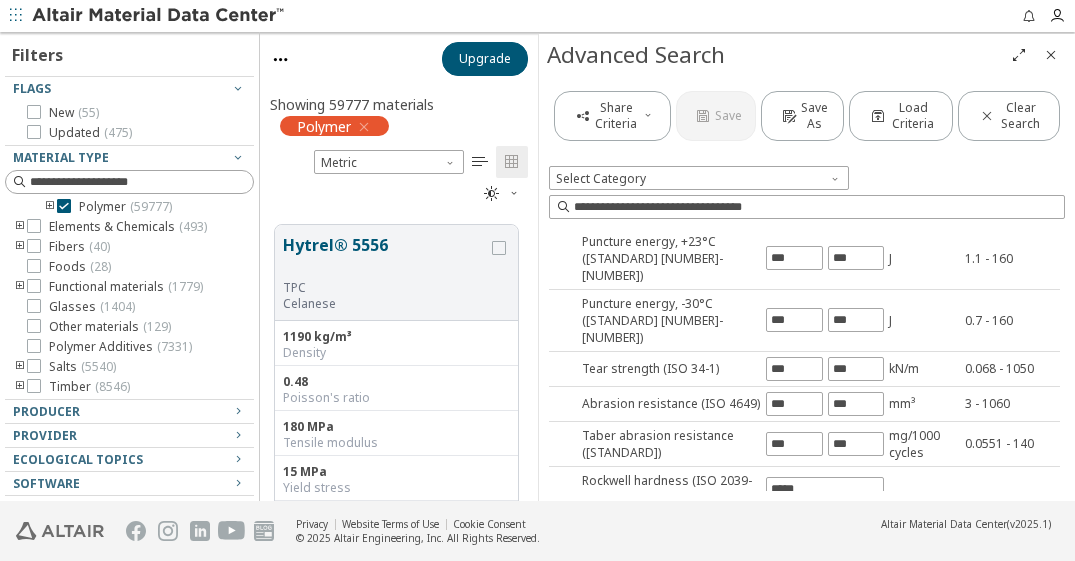 scroll, scrollTop: 1522, scrollLeft: 0, axis: vertical 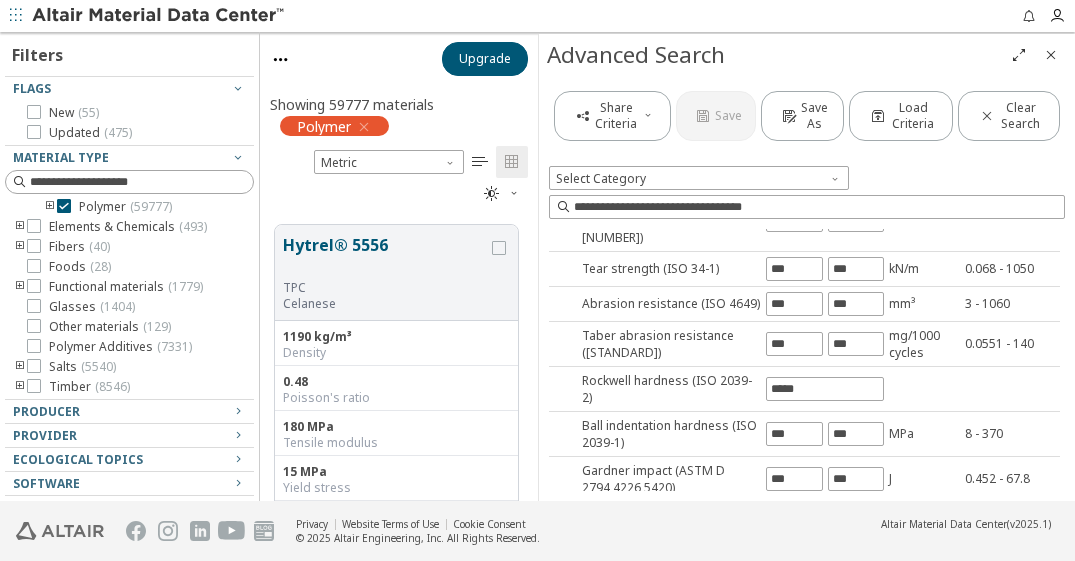 click at bounding box center (575, 526) 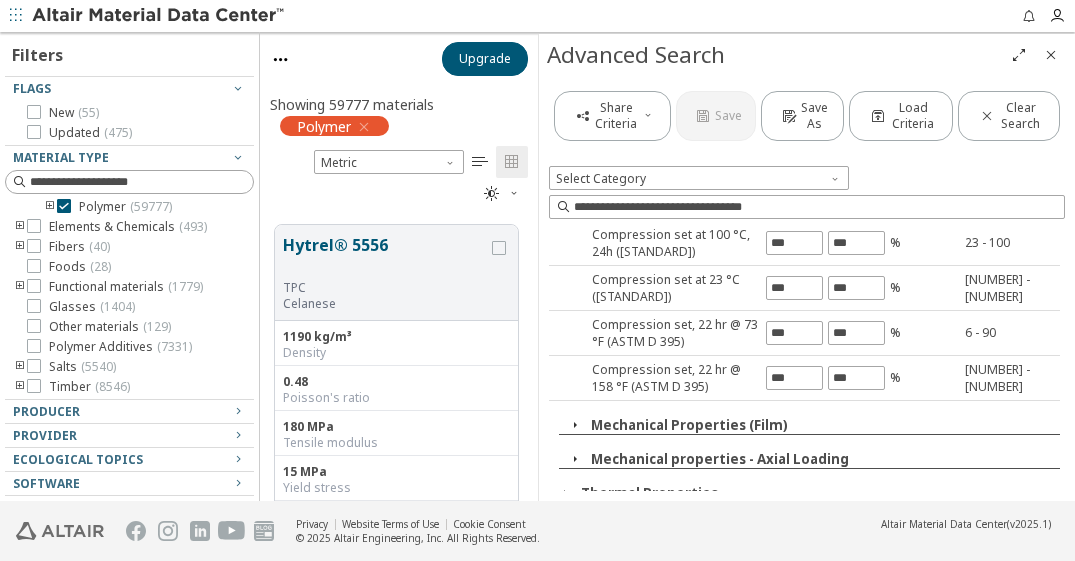 scroll, scrollTop: 2459, scrollLeft: 0, axis: vertical 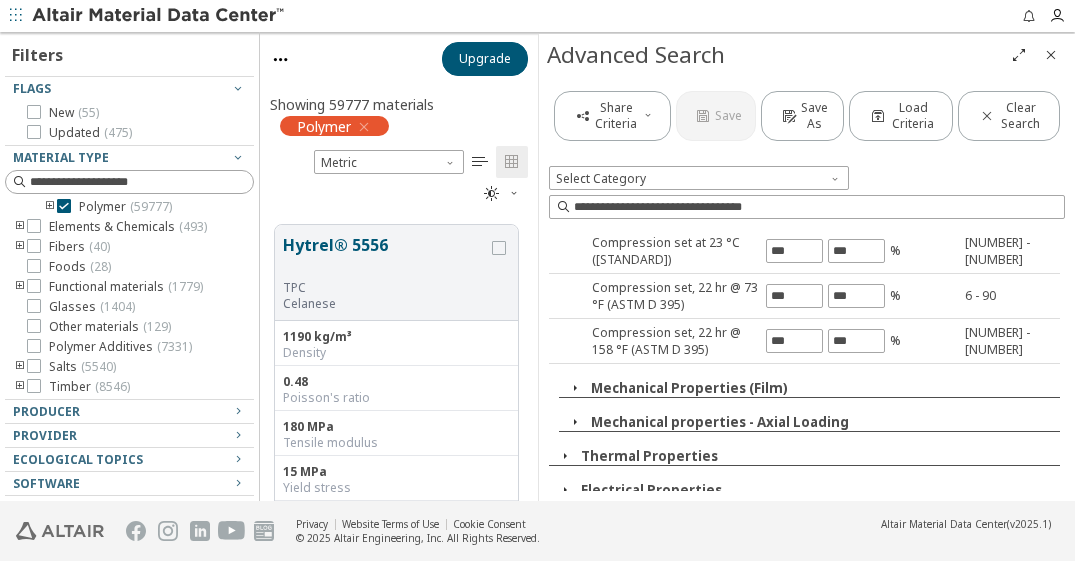 click at bounding box center (565, 558) 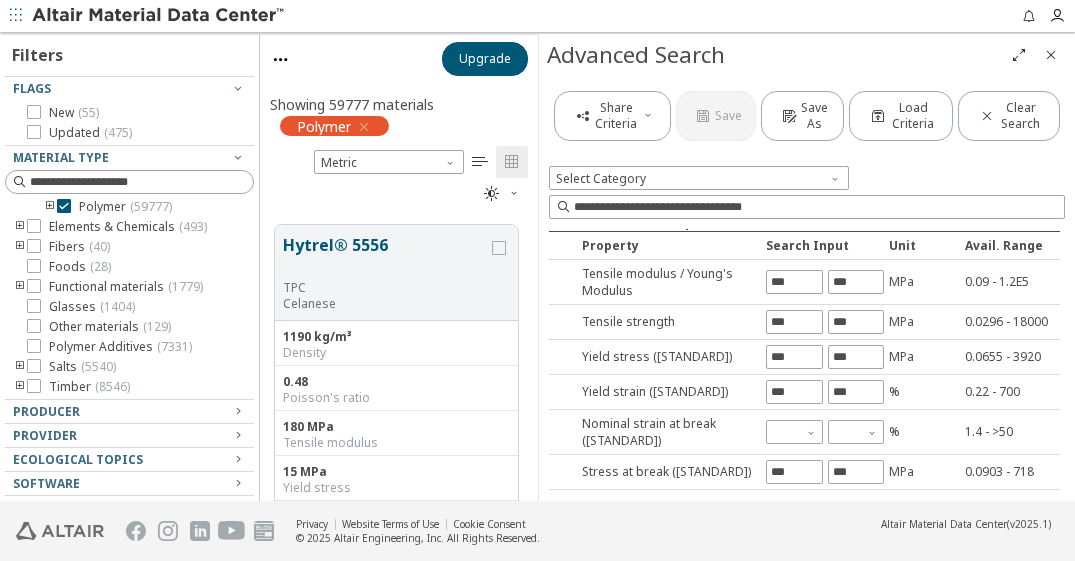 scroll, scrollTop: 0, scrollLeft: 0, axis: both 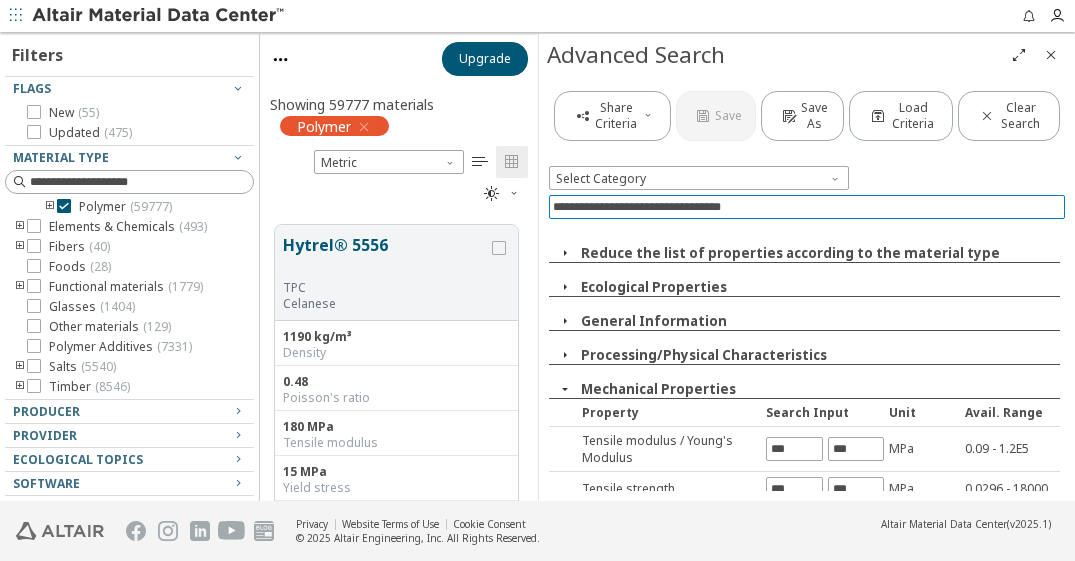 click at bounding box center [809, 207] 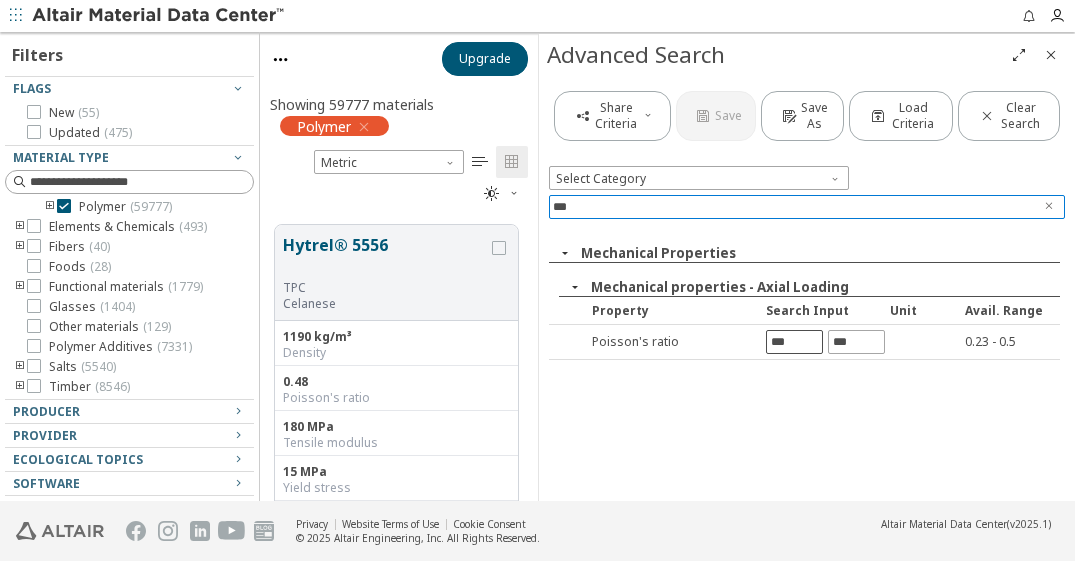 type on "***" 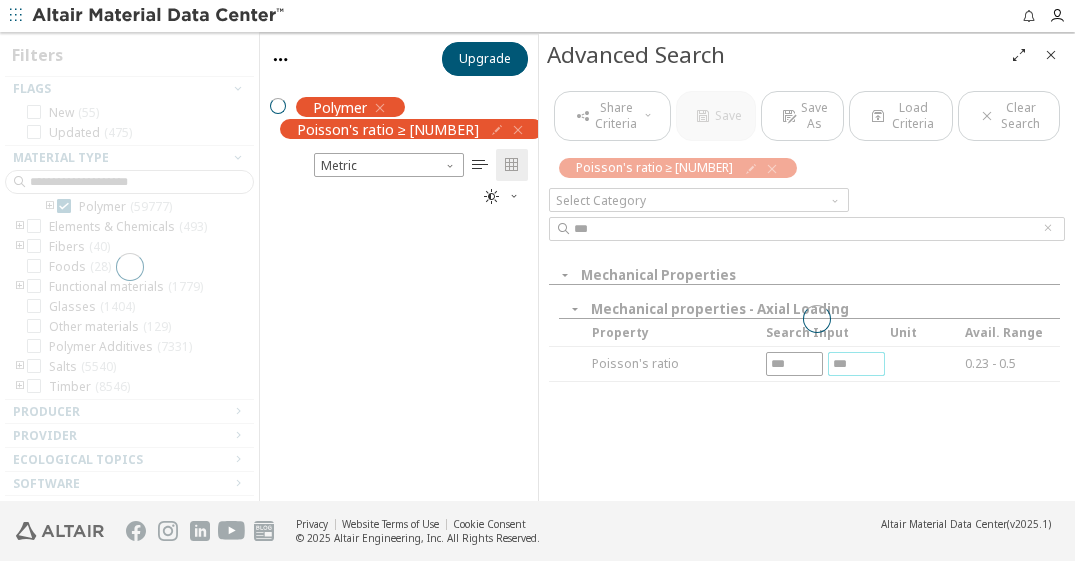 scroll, scrollTop: 273, scrollLeft: 262, axis: both 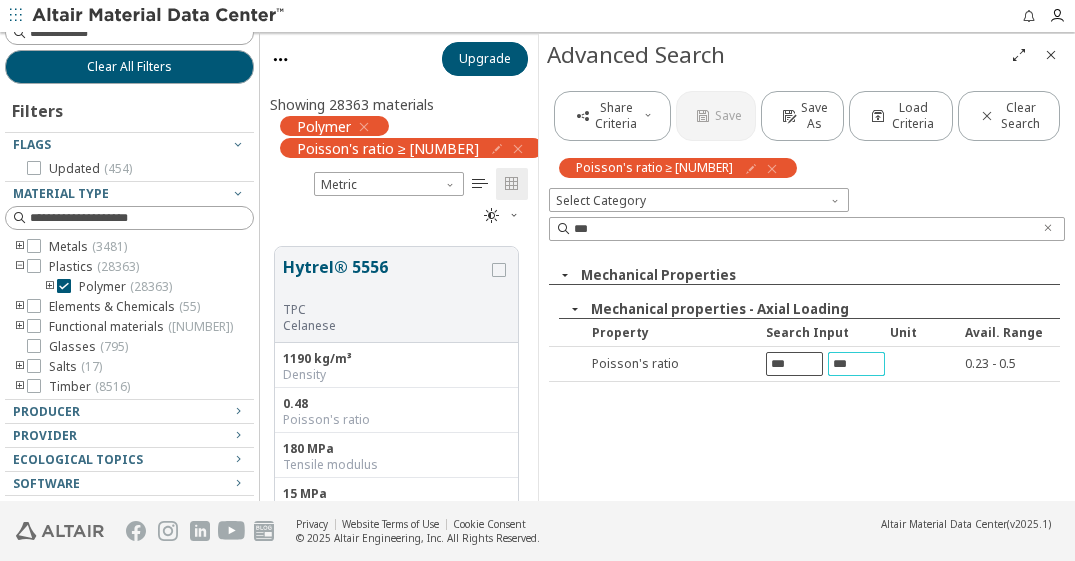 click on "***" at bounding box center (794, 364) 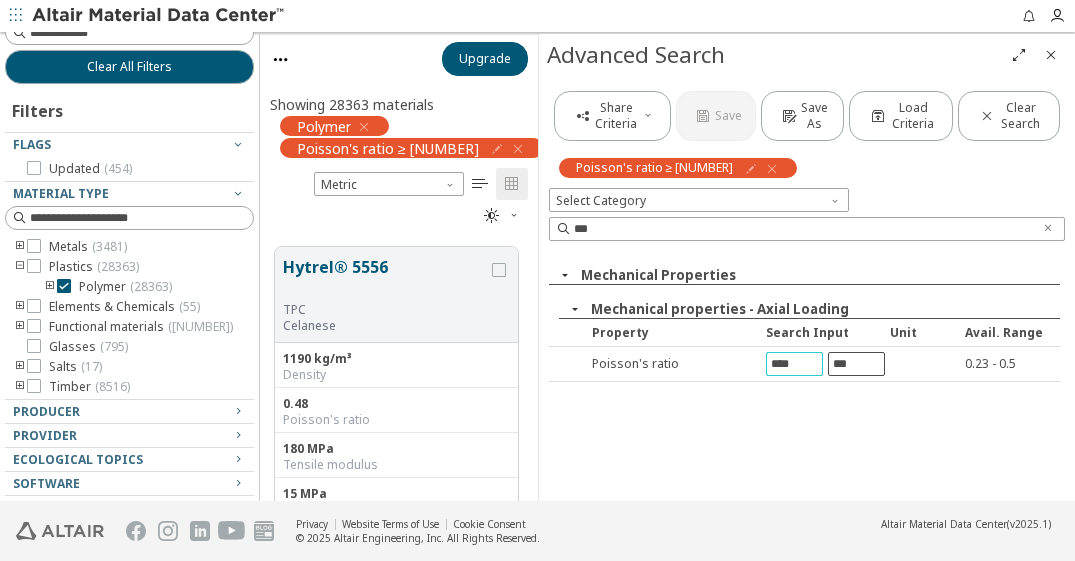 type on "****" 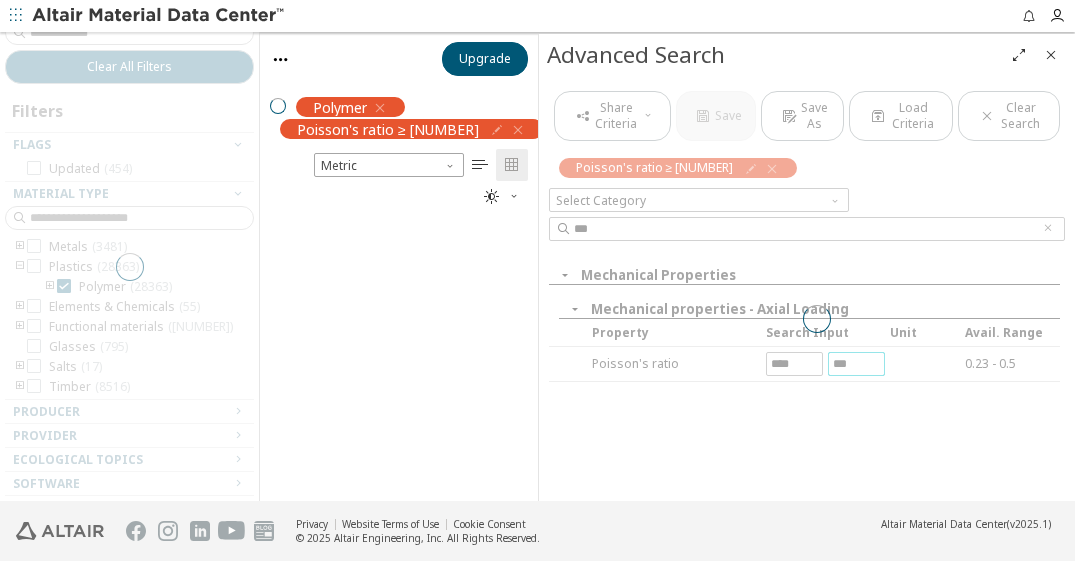 scroll, scrollTop: 254, scrollLeft: 262, axis: both 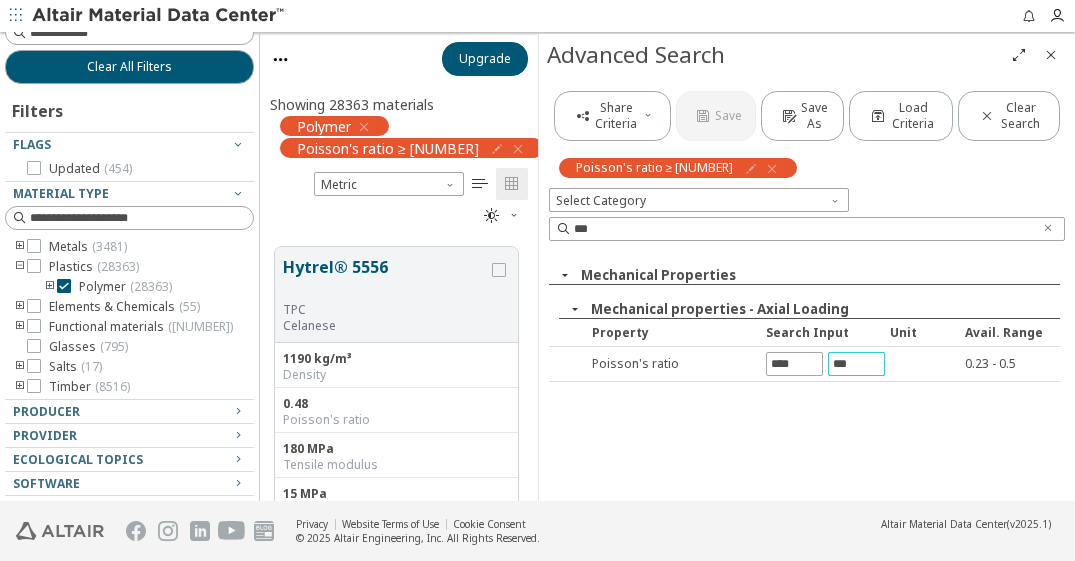 type on "***" 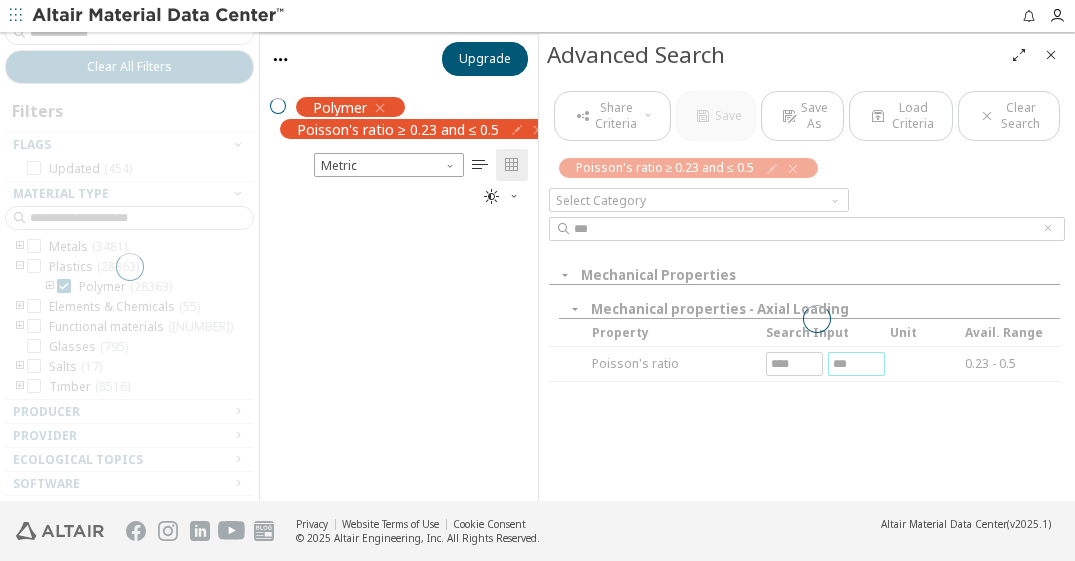 scroll, scrollTop: 16, scrollLeft: 16, axis: both 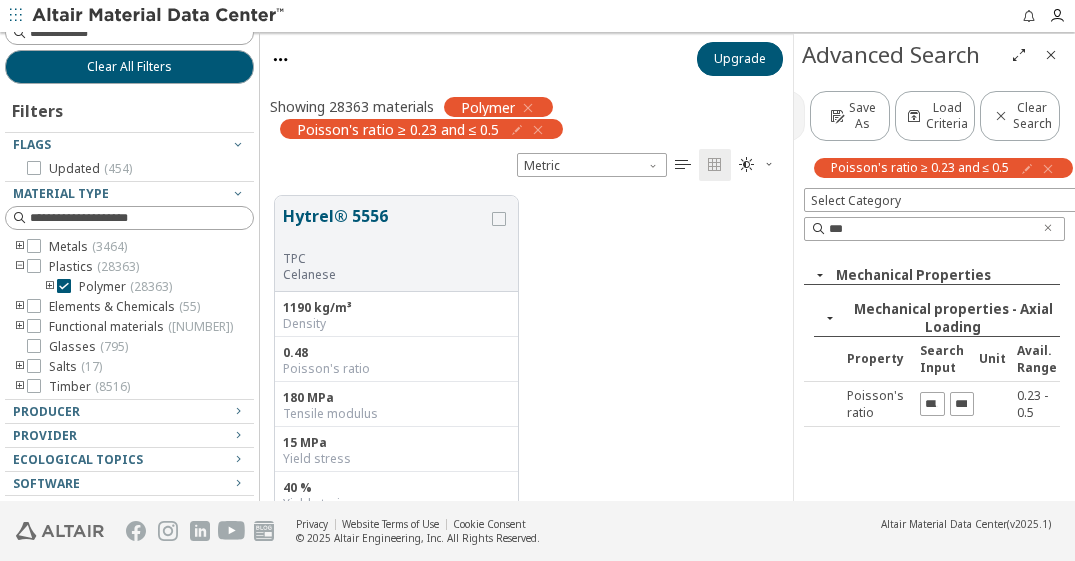 drag, startPoint x: 535, startPoint y: 251, endPoint x: 803, endPoint y: 259, distance: 268.1194 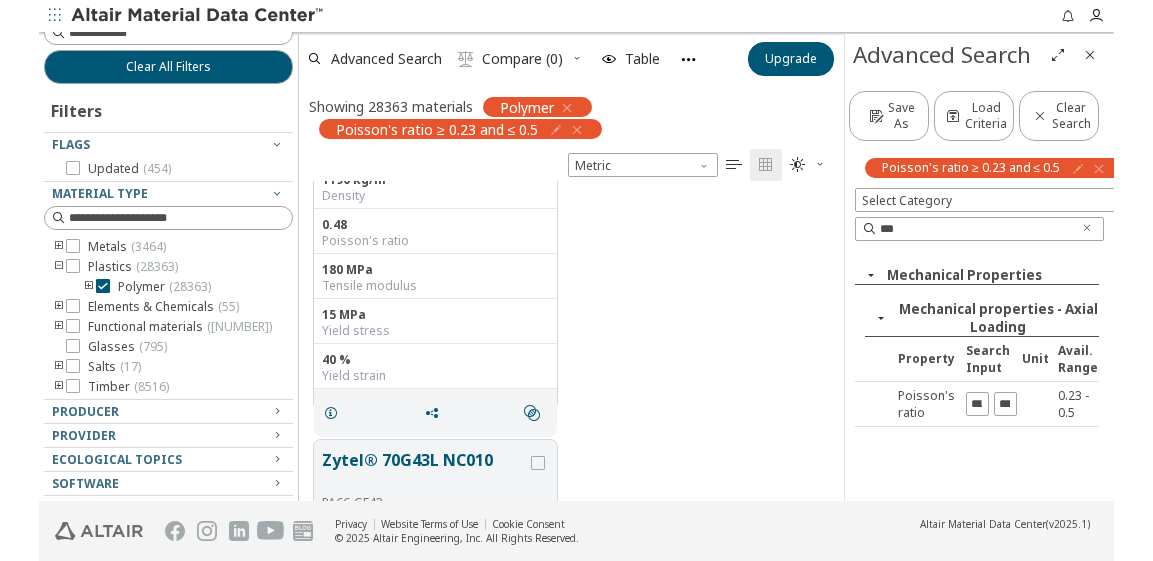 scroll, scrollTop: 800, scrollLeft: 0, axis: vertical 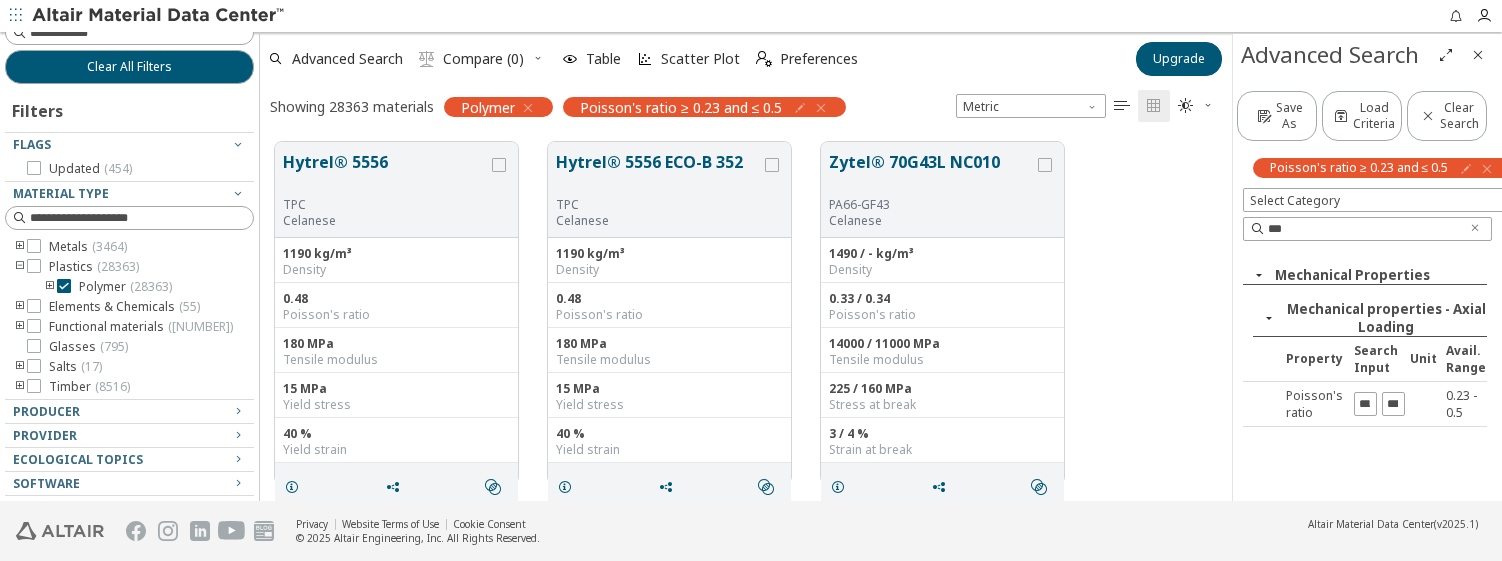 click at bounding box center (50, 287) 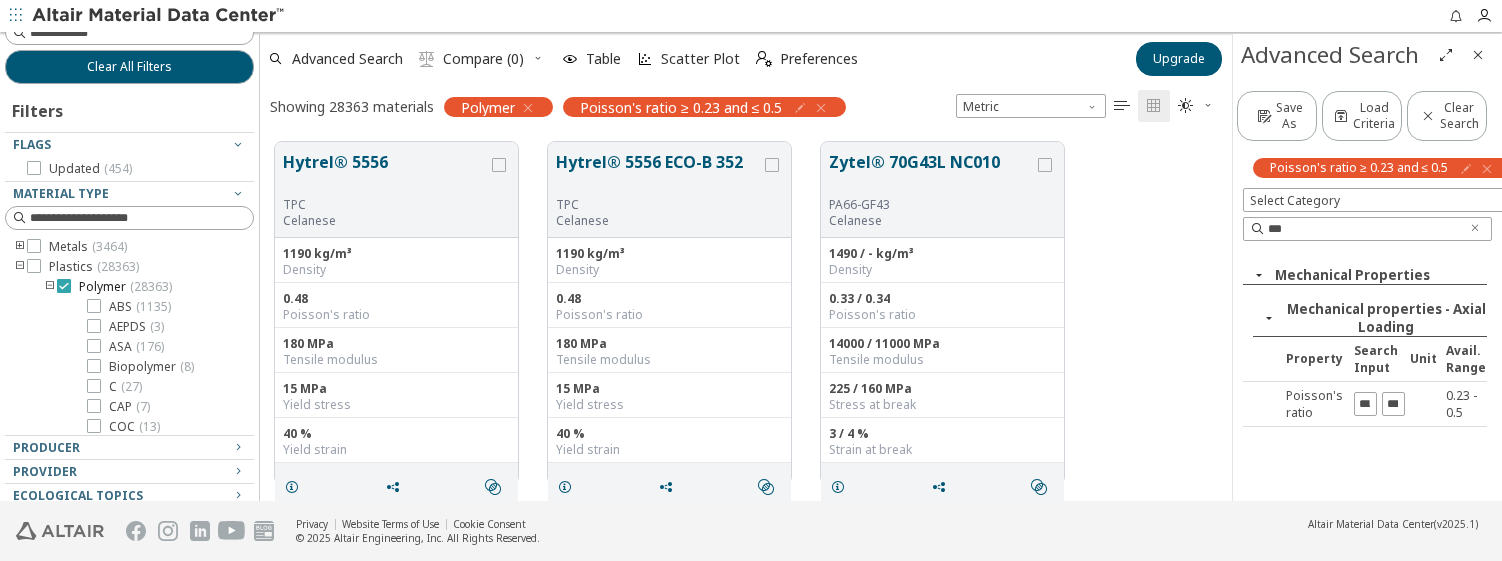 click at bounding box center [64, 286] 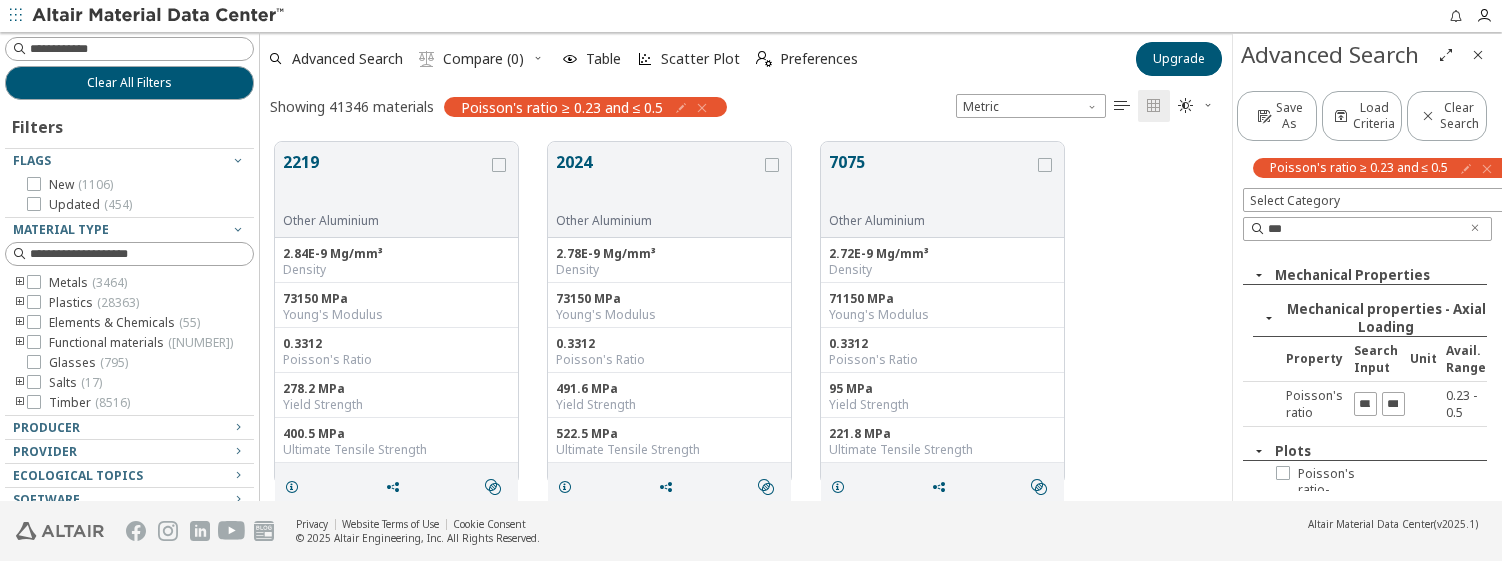 click at bounding box center (20, 303) 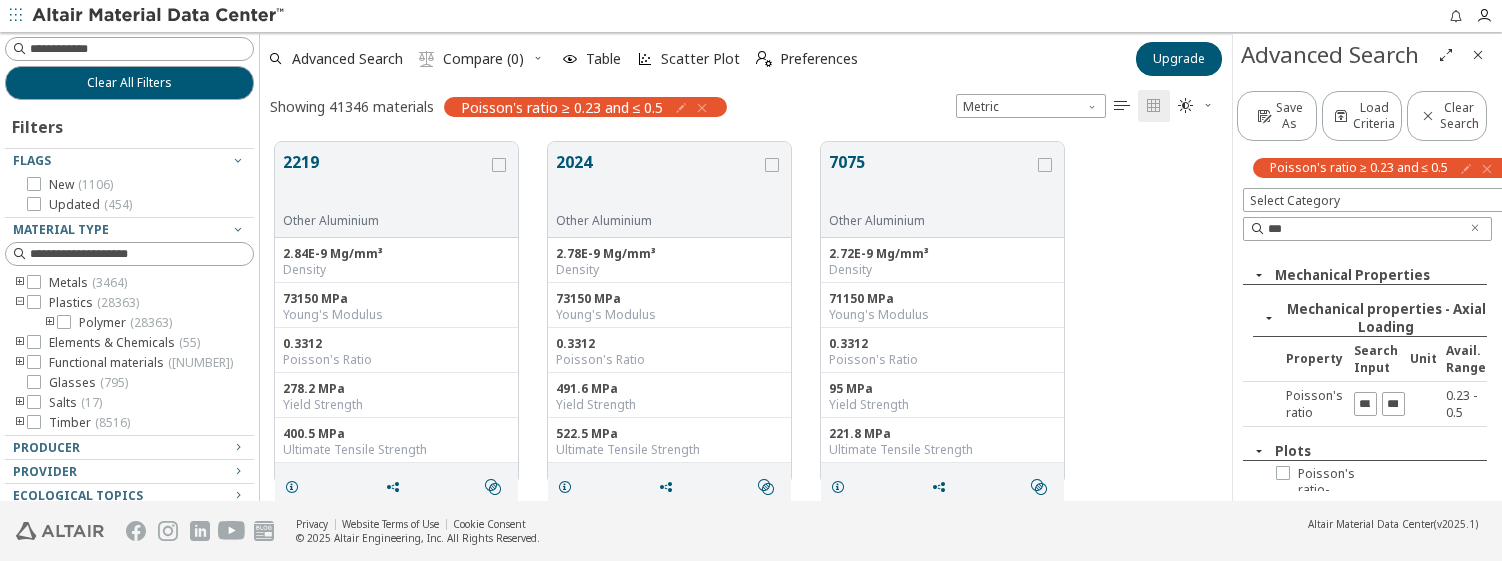 drag, startPoint x: 47, startPoint y: 322, endPoint x: 56, endPoint y: 327, distance: 10.29563 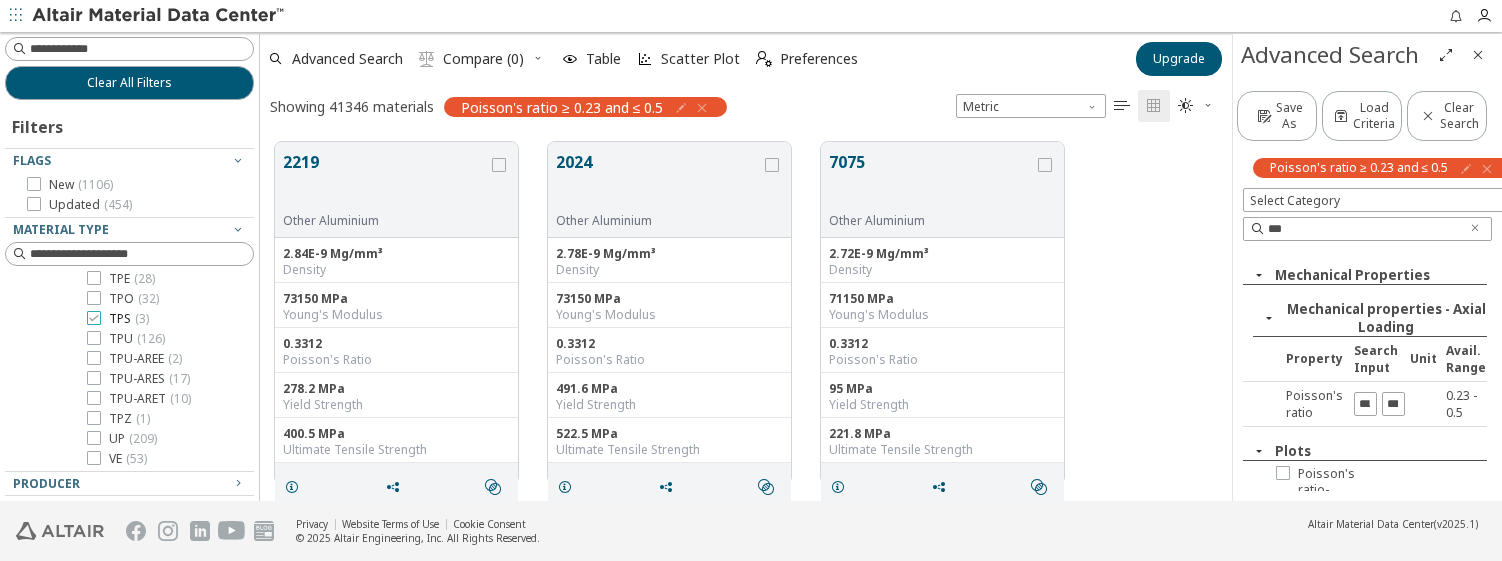 click at bounding box center [94, 318] 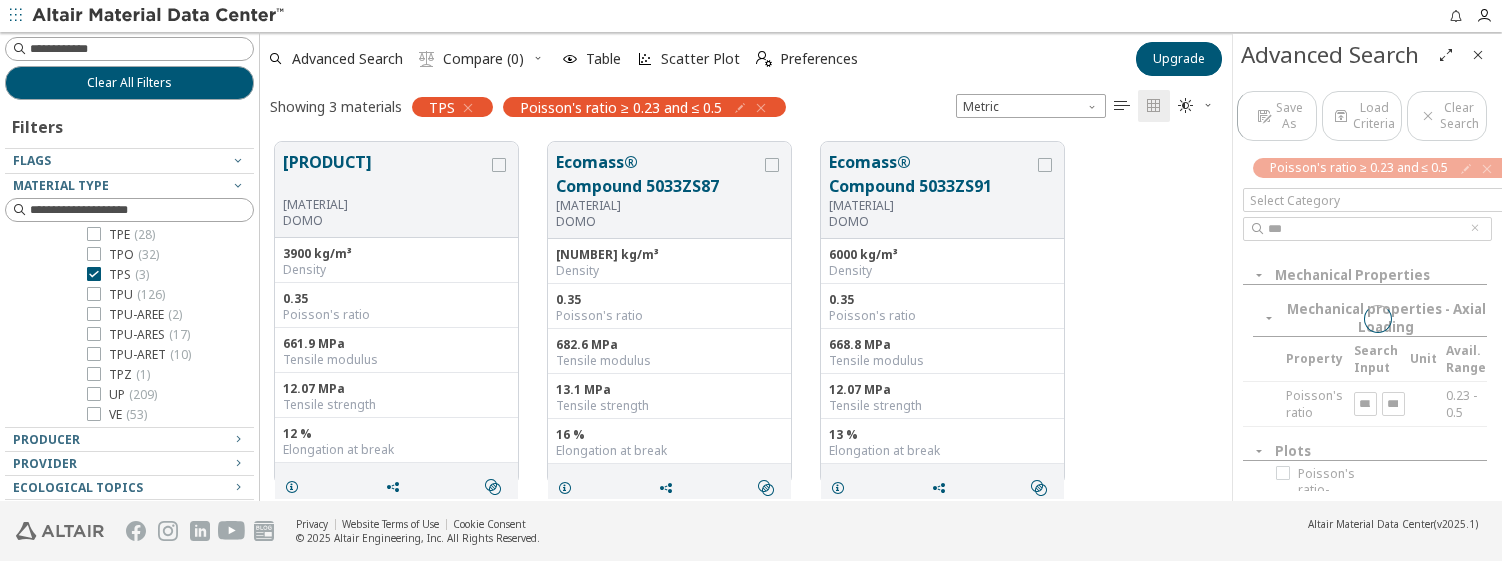 click at bounding box center [94, 294] 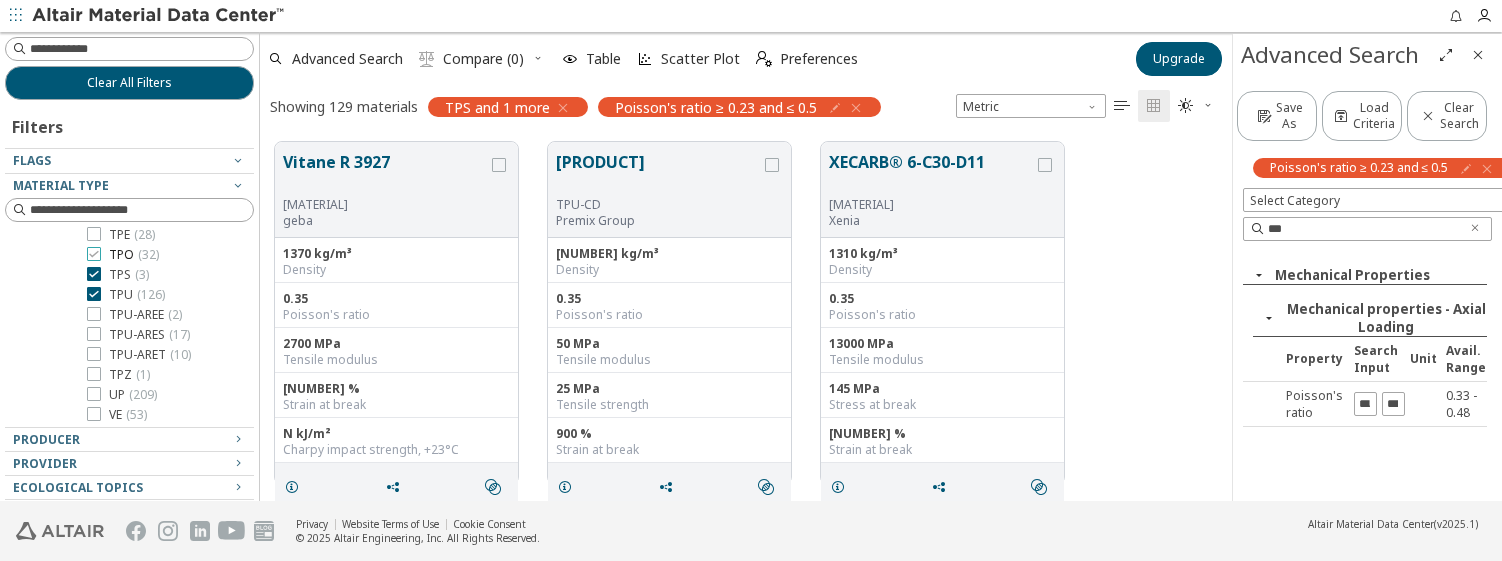 click at bounding box center [94, 254] 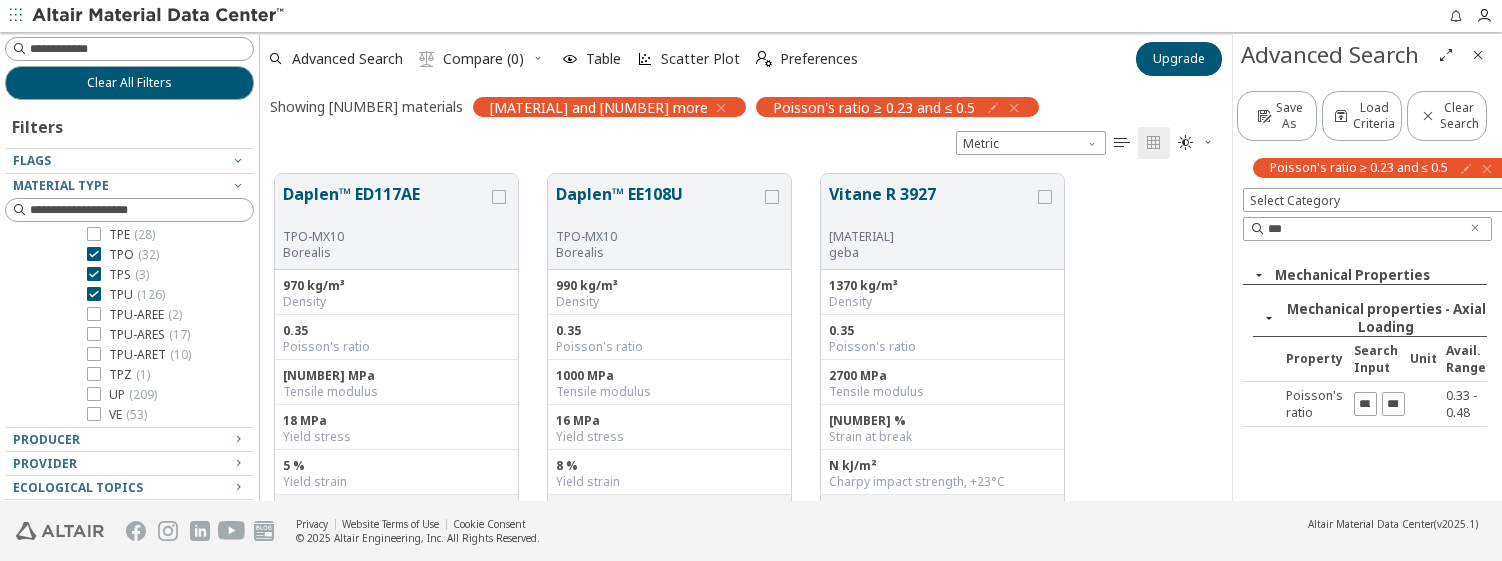 click at bounding box center [94, 234] 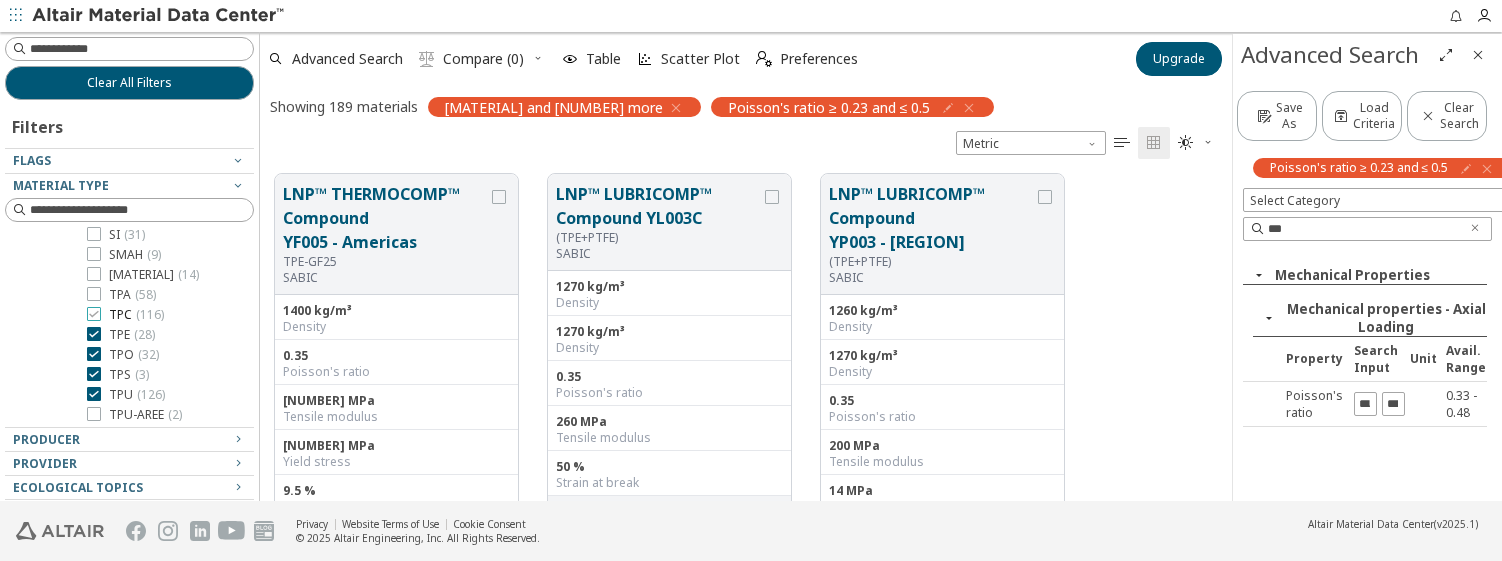 click at bounding box center [94, 314] 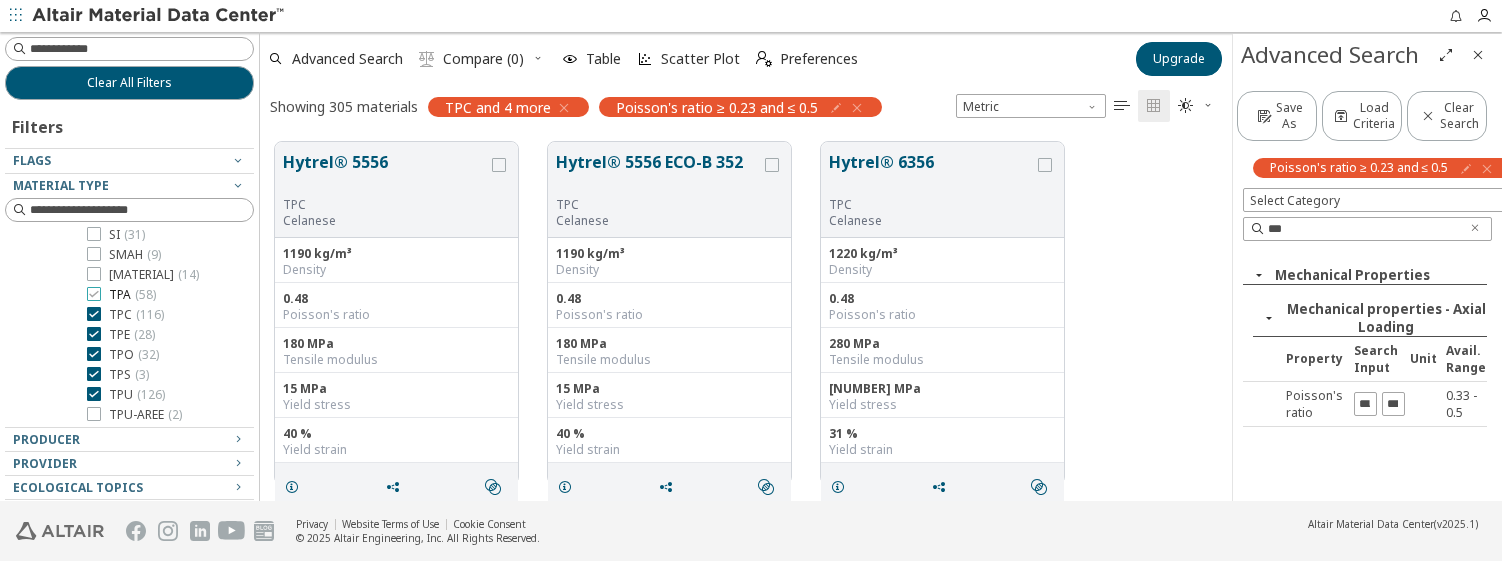 click at bounding box center (94, 294) 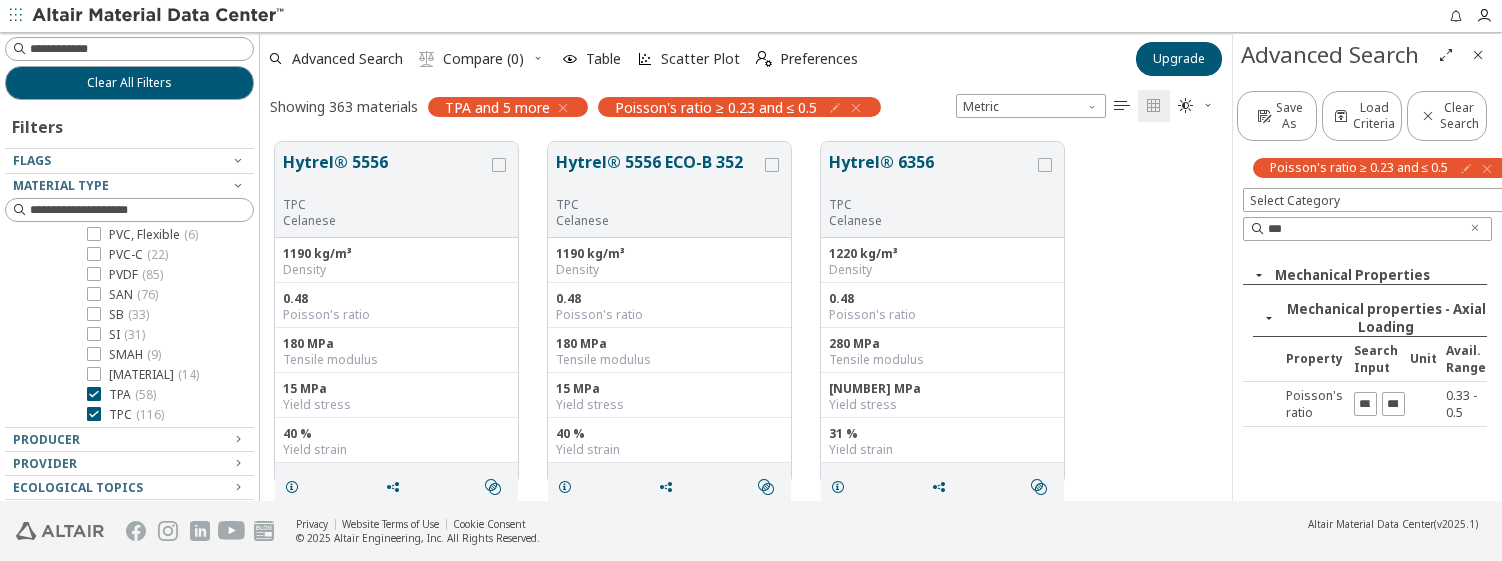 scroll, scrollTop: 2344, scrollLeft: 0, axis: vertical 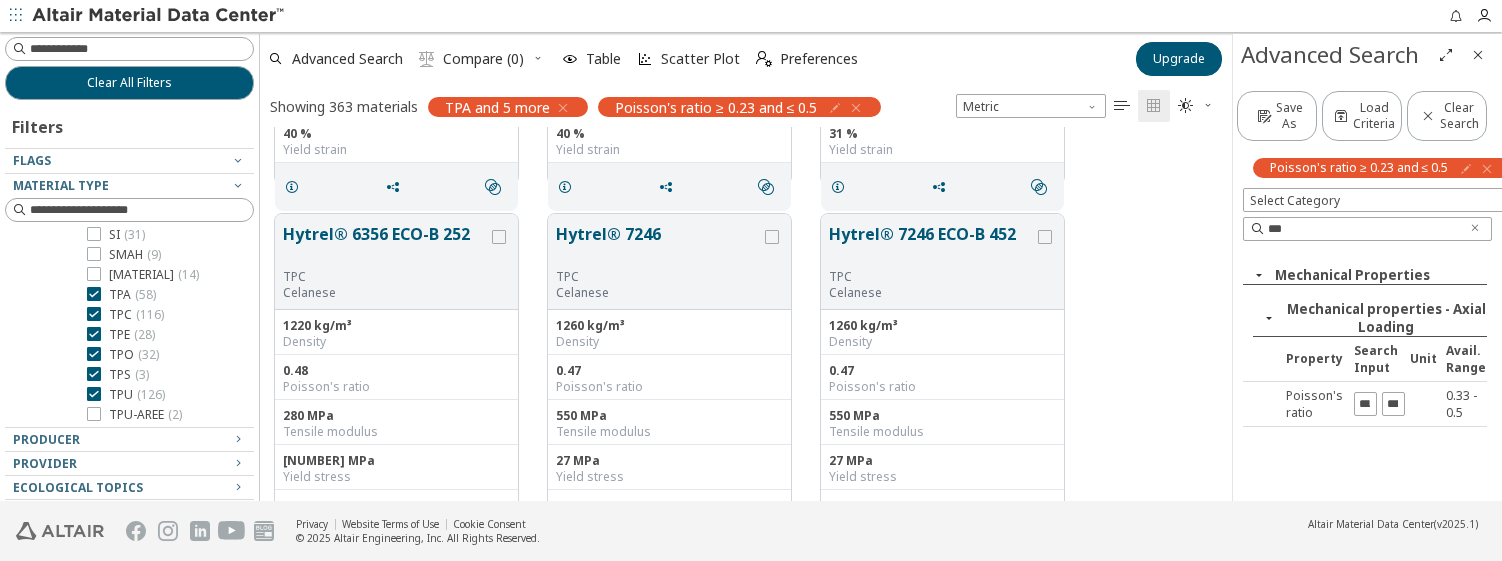 click on "" at bounding box center [1122, 106] 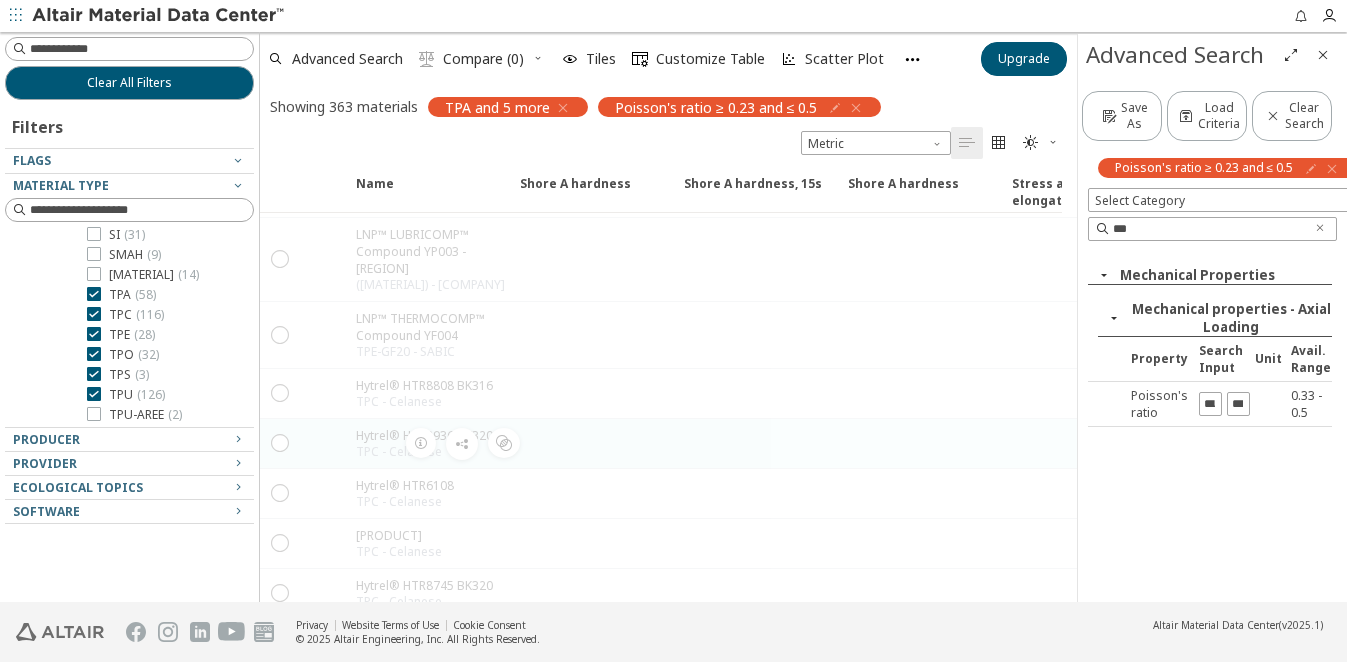 scroll, scrollTop: 2816, scrollLeft: 0, axis: vertical 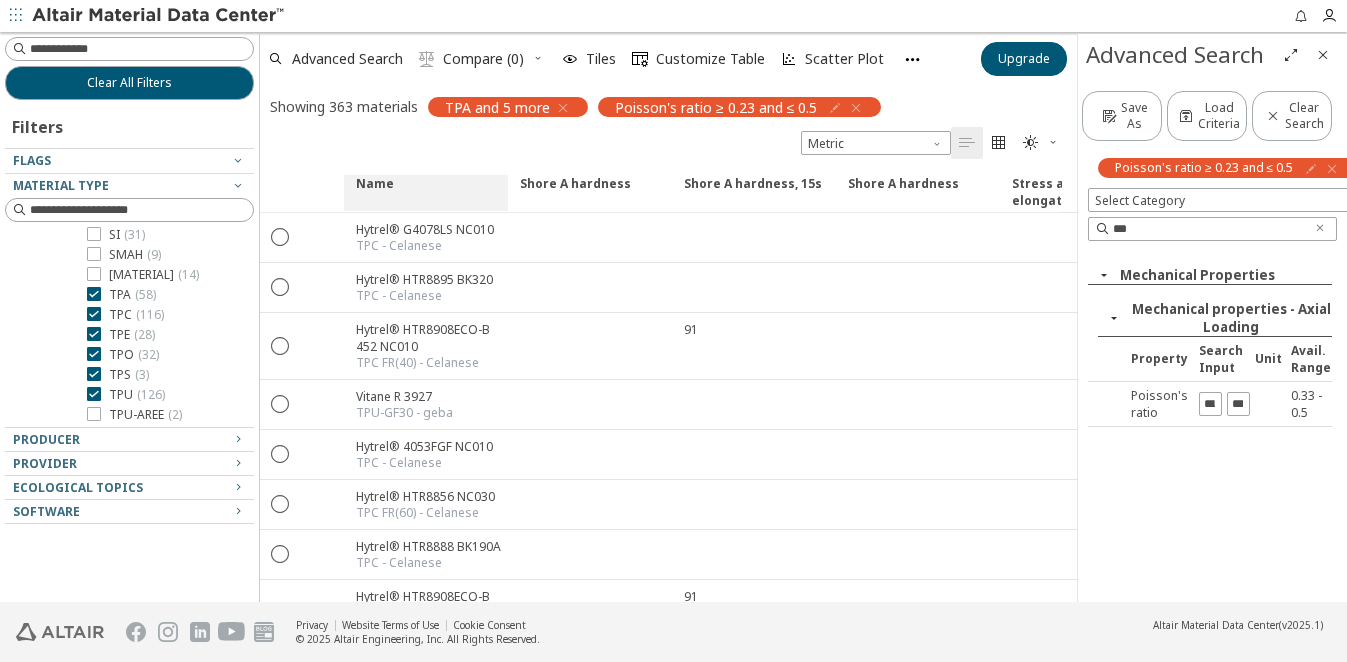 click on "Name" at bounding box center (375, 193) 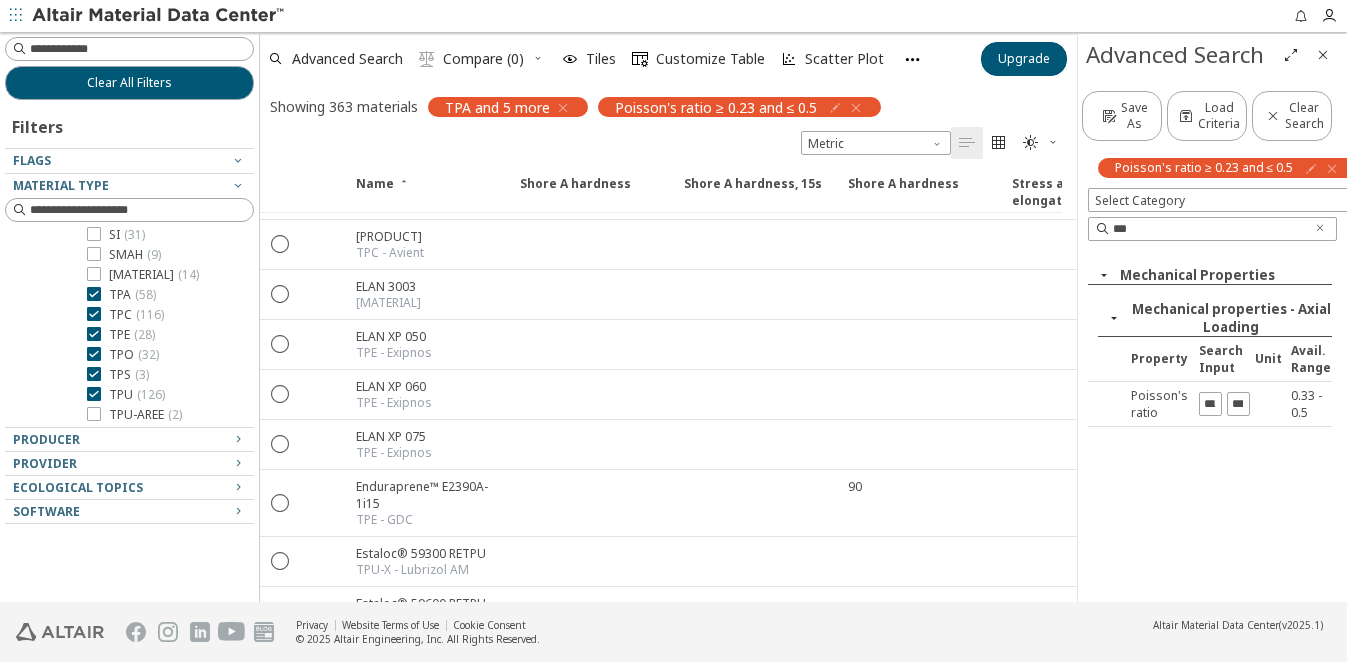 scroll, scrollTop: 3500, scrollLeft: 0, axis: vertical 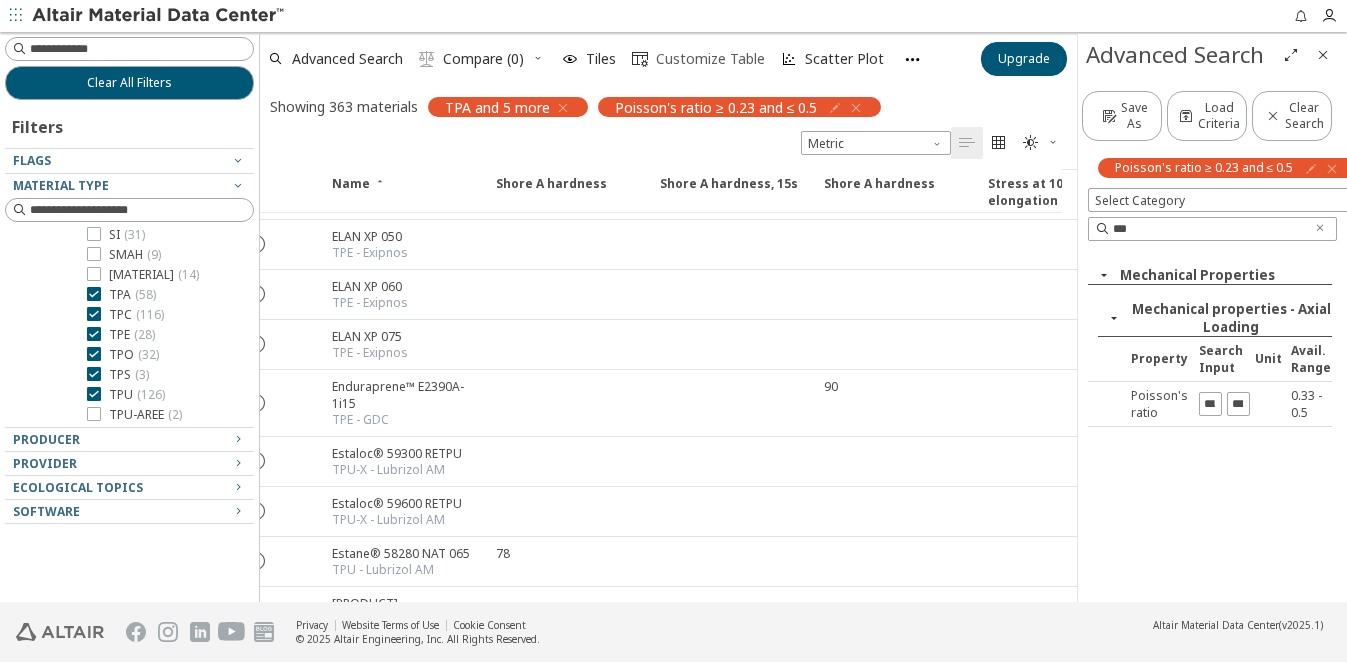click on "Customize Table" at bounding box center (710, 59) 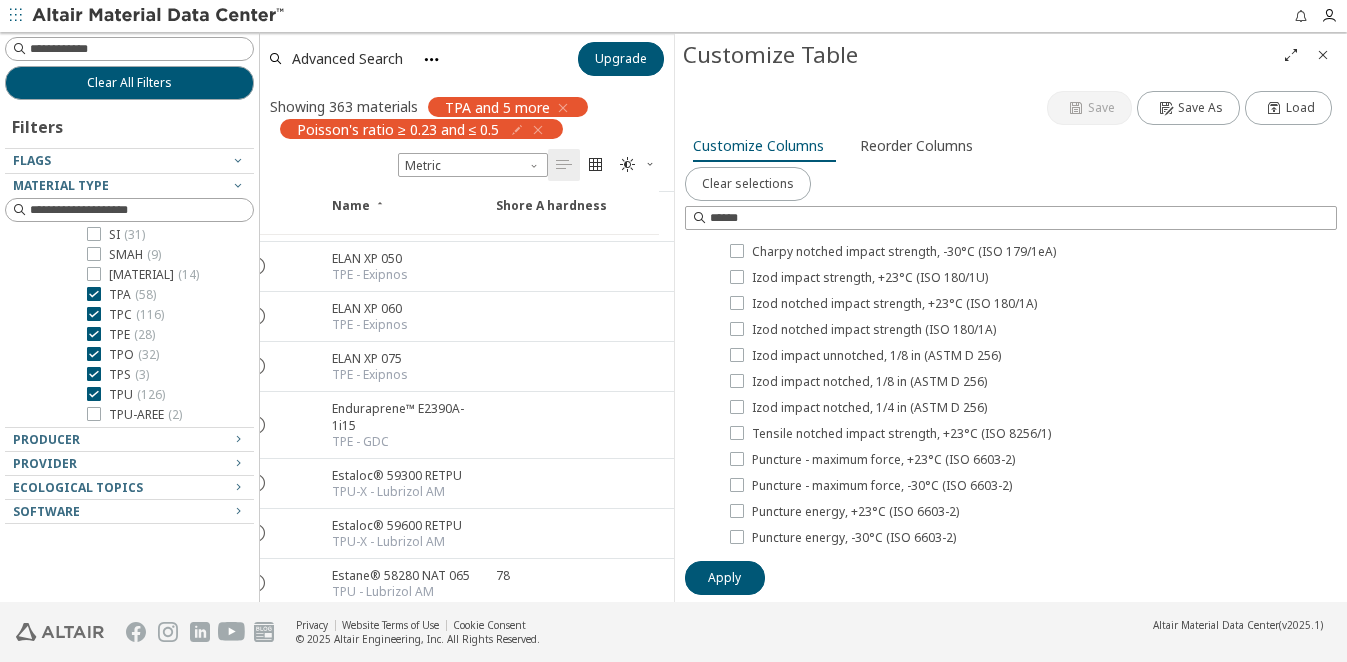 scroll, scrollTop: 1400, scrollLeft: 0, axis: vertical 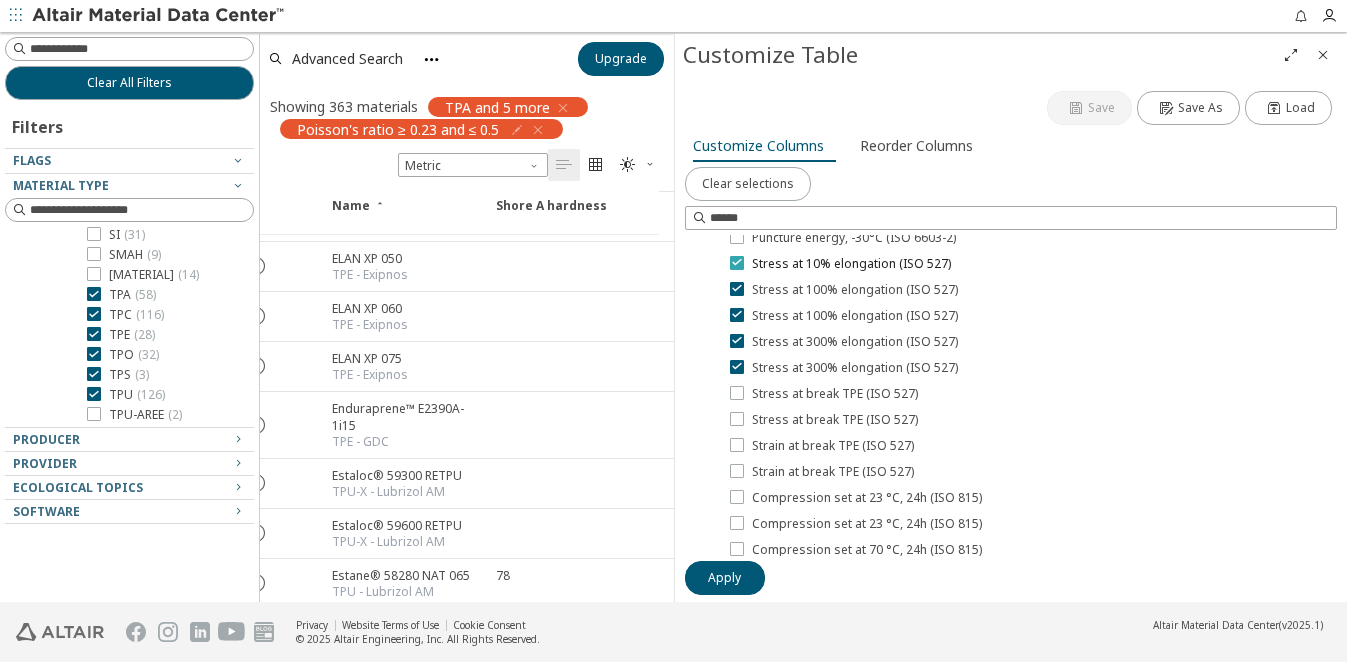 click at bounding box center [737, 262] 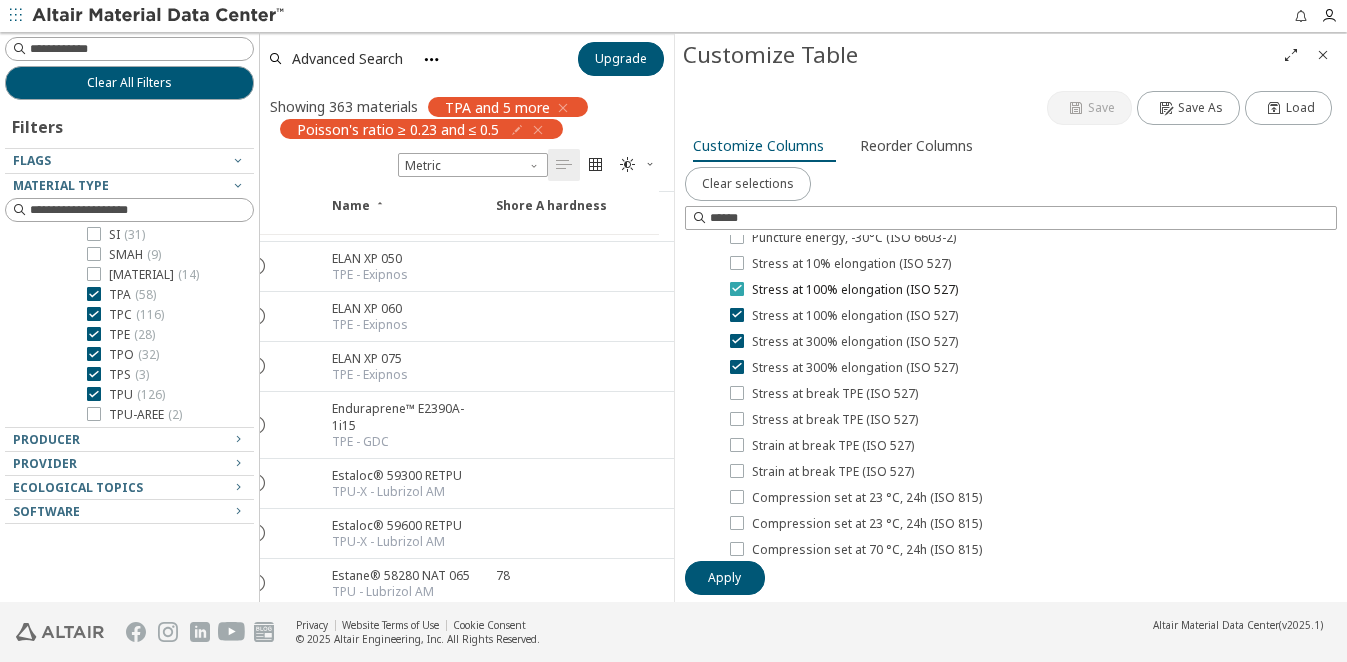 click at bounding box center (737, 288) 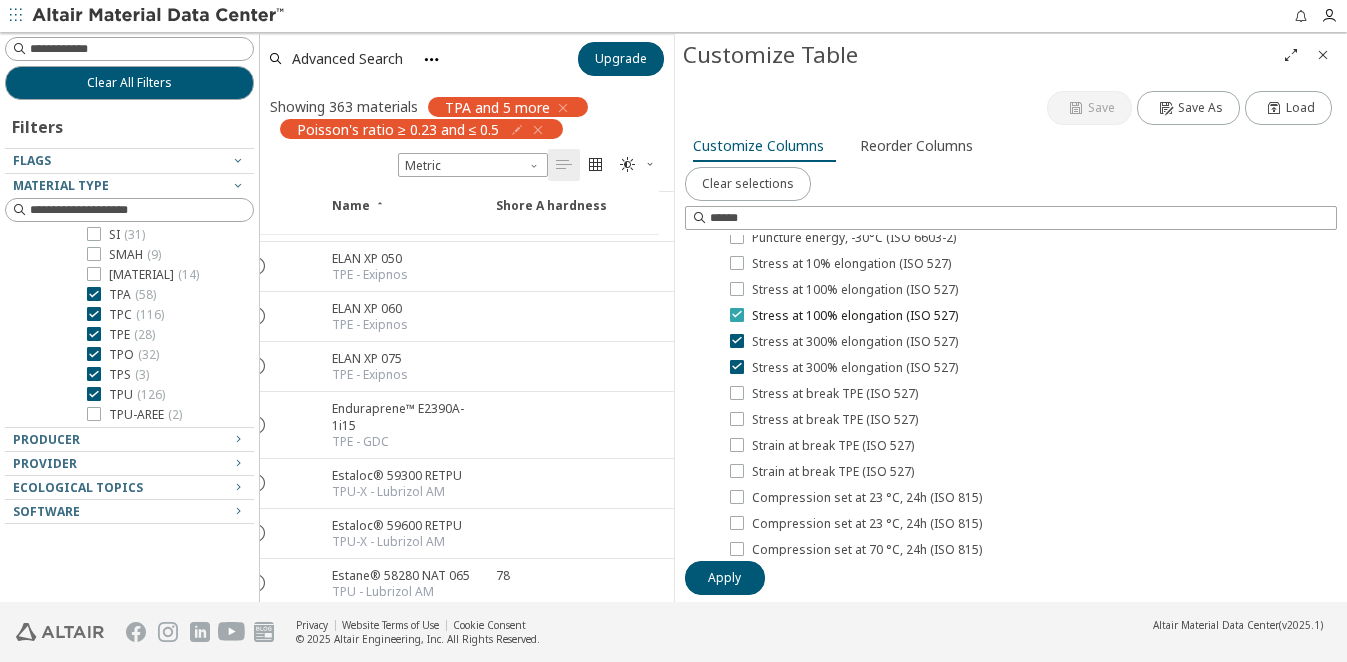 click on "Stress at 100% elongation (ISO 527)" at bounding box center (844, 316) 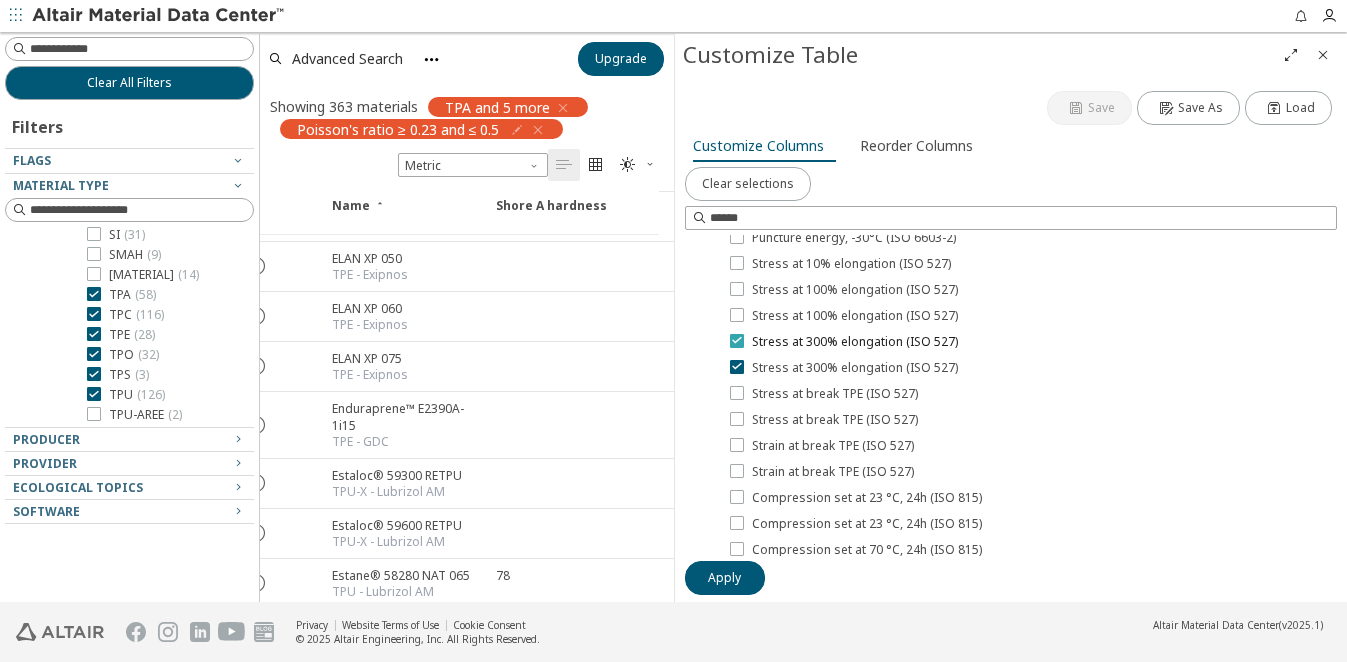 click at bounding box center [737, 340] 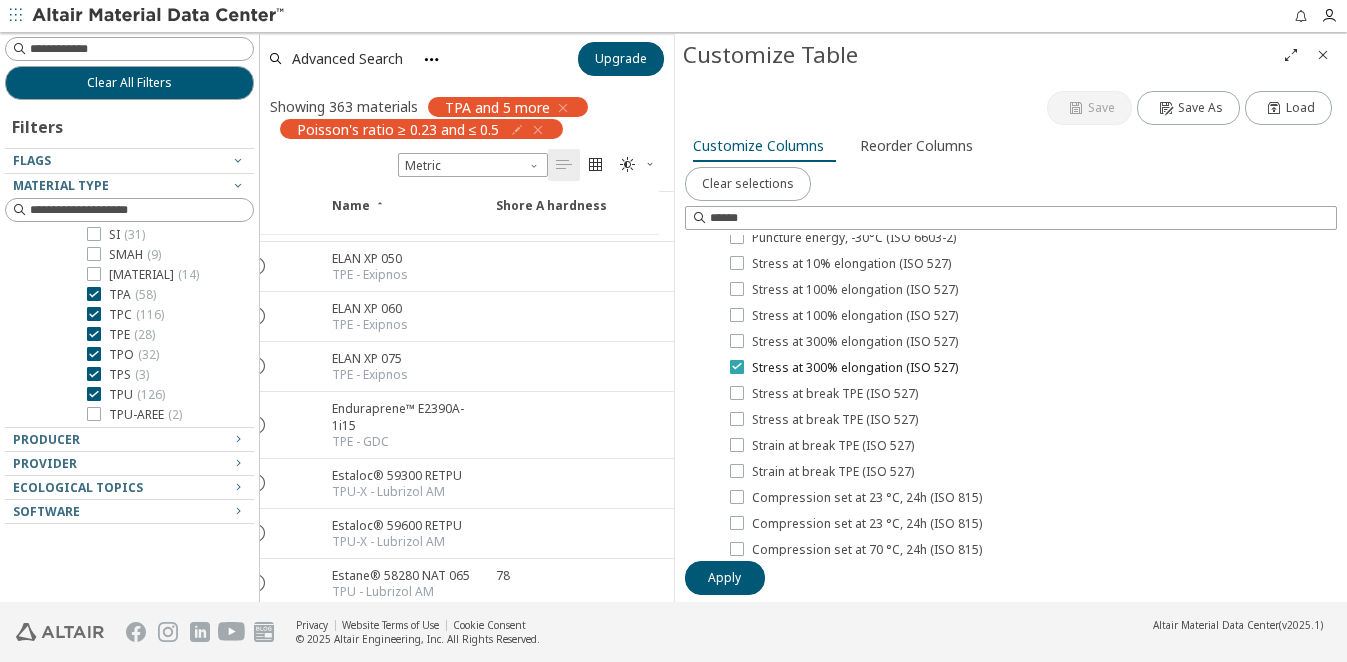 click at bounding box center (737, 367) 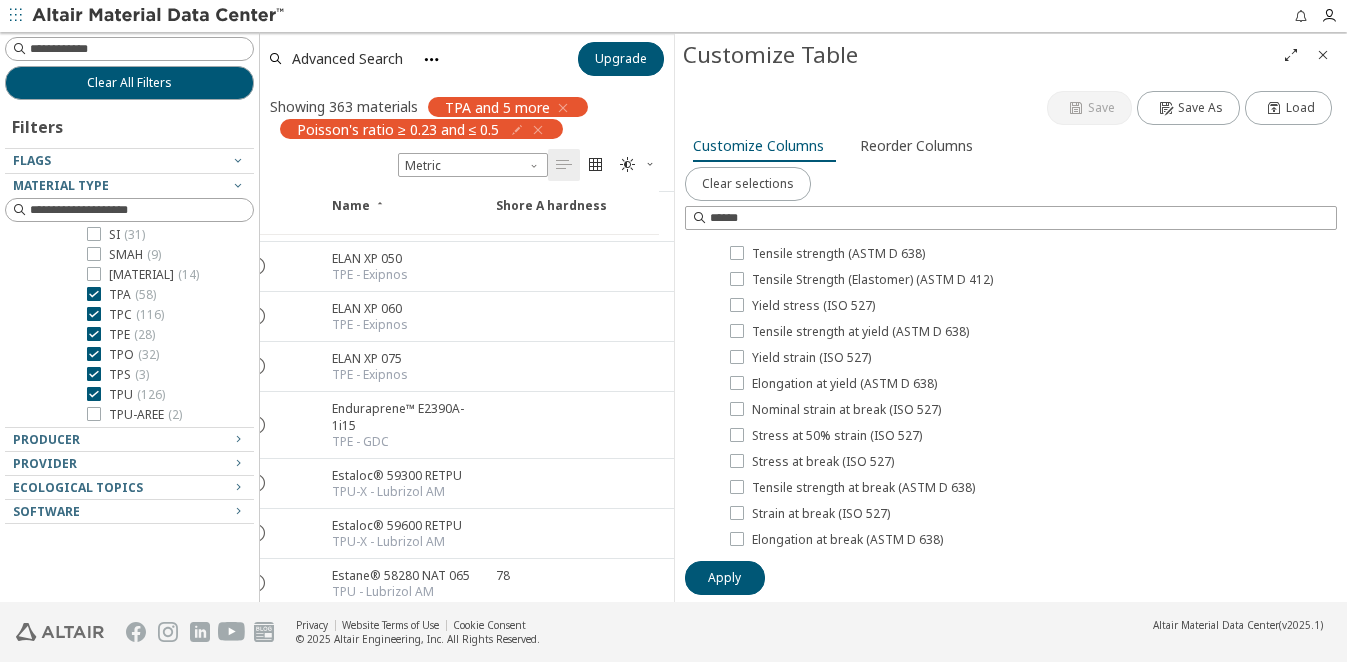 scroll, scrollTop: 0, scrollLeft: 0, axis: both 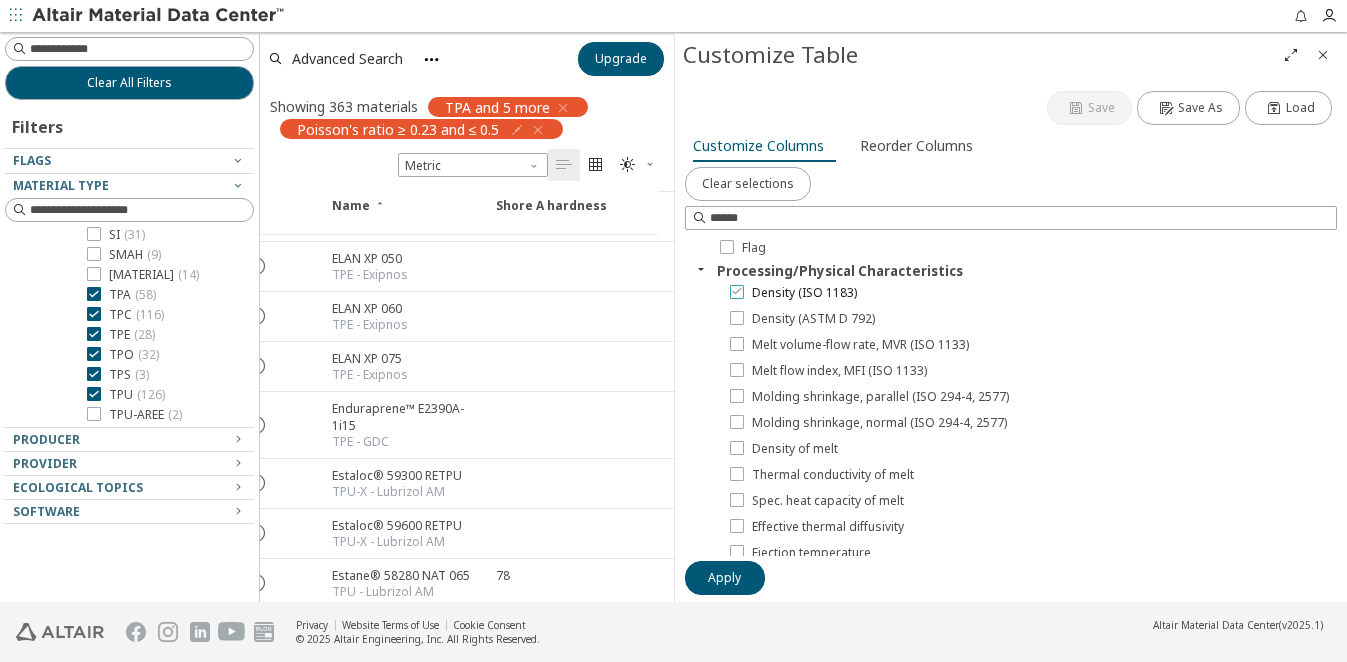 click on "Density (ISO 1183)" at bounding box center (793, 293) 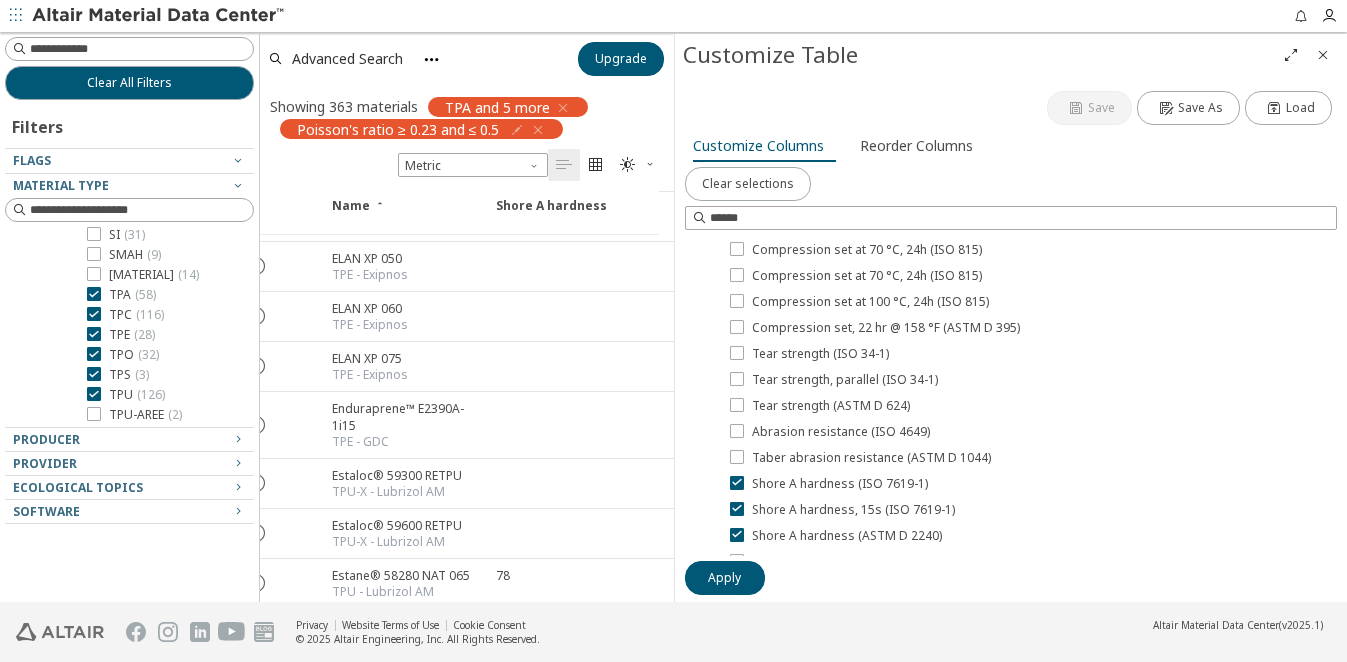 scroll, scrollTop: 1800, scrollLeft: 0, axis: vertical 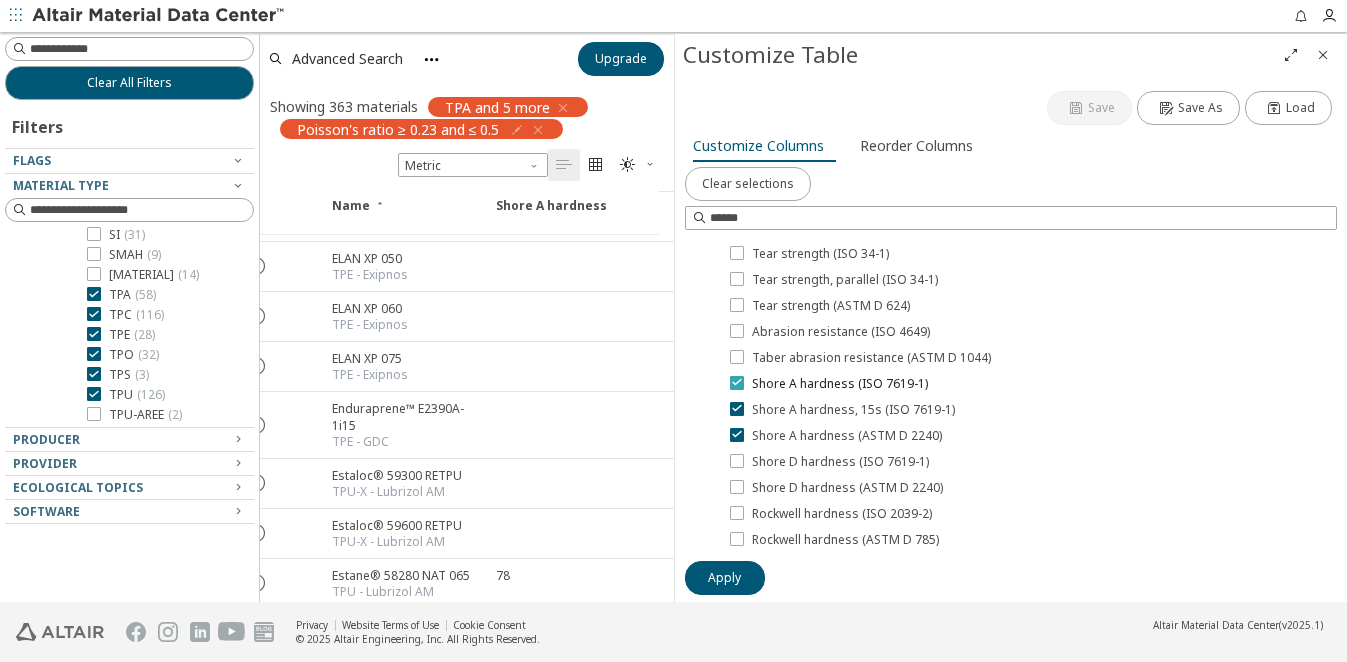 click on "Shore A hardness (ISO 7619-1)" at bounding box center [829, 384] 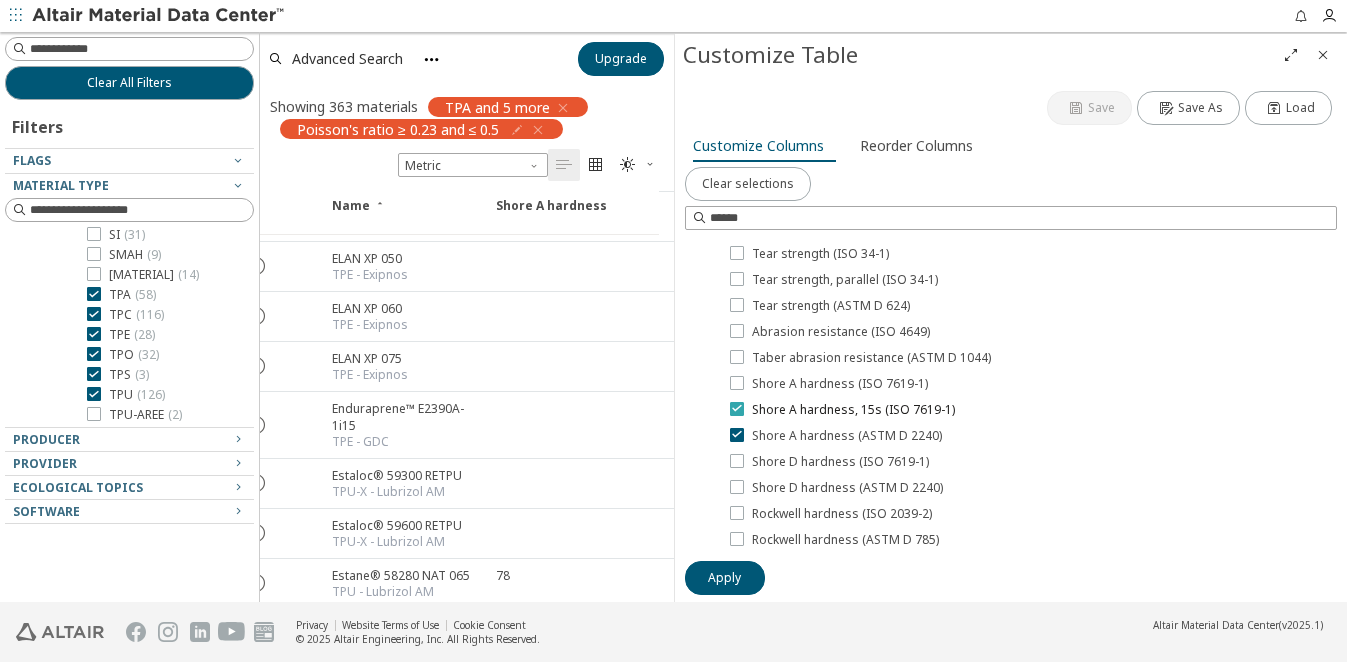 click on "Shore A hardness, 15s (ISO 7619-1)" at bounding box center [842, 410] 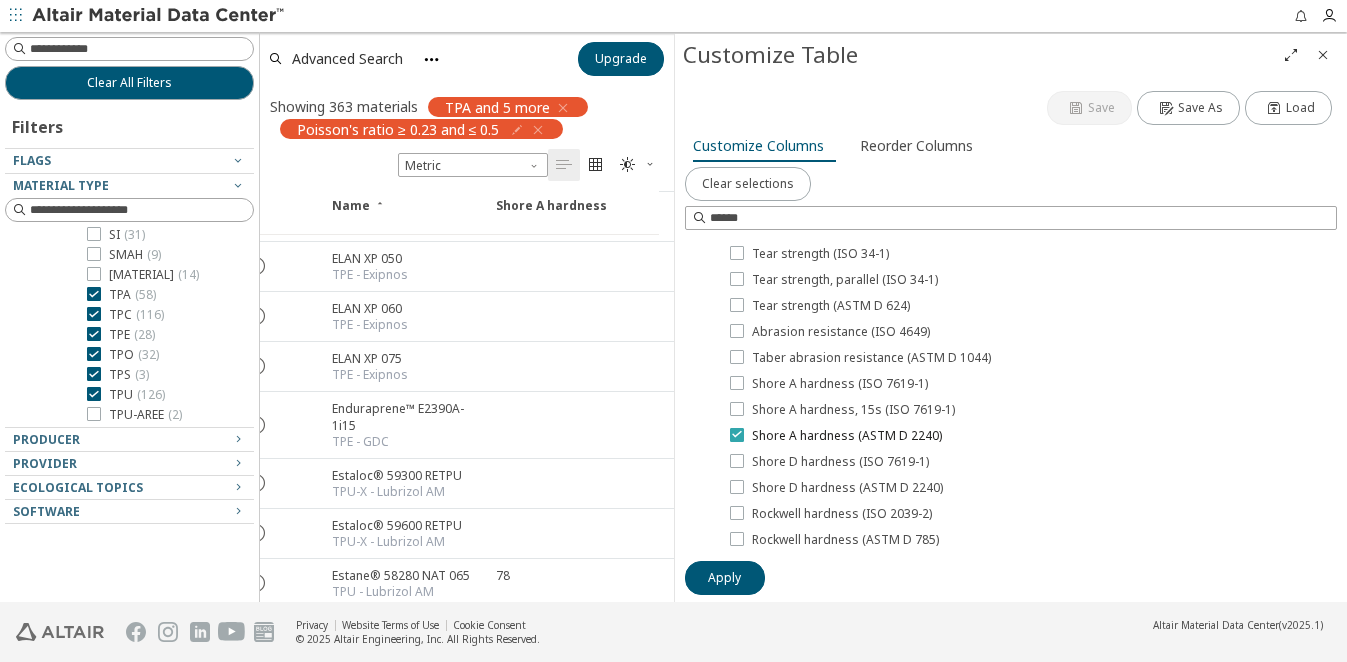 click at bounding box center (737, 434) 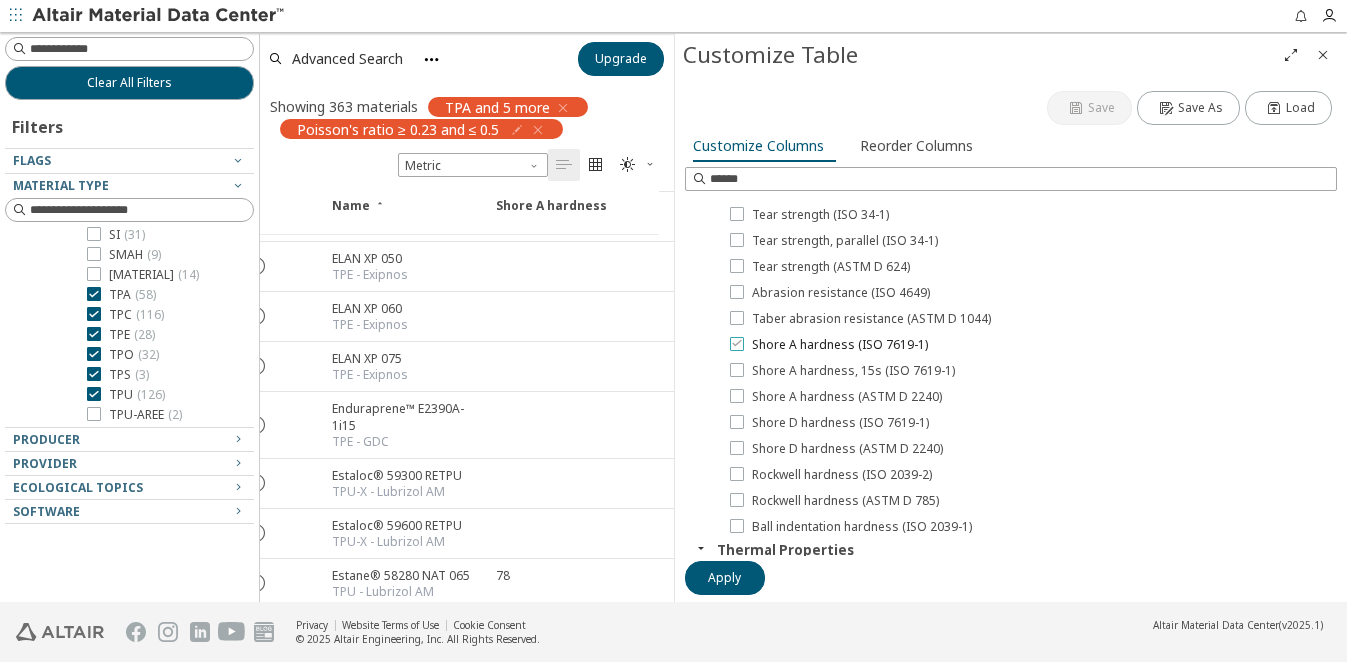 click at bounding box center (737, 343) 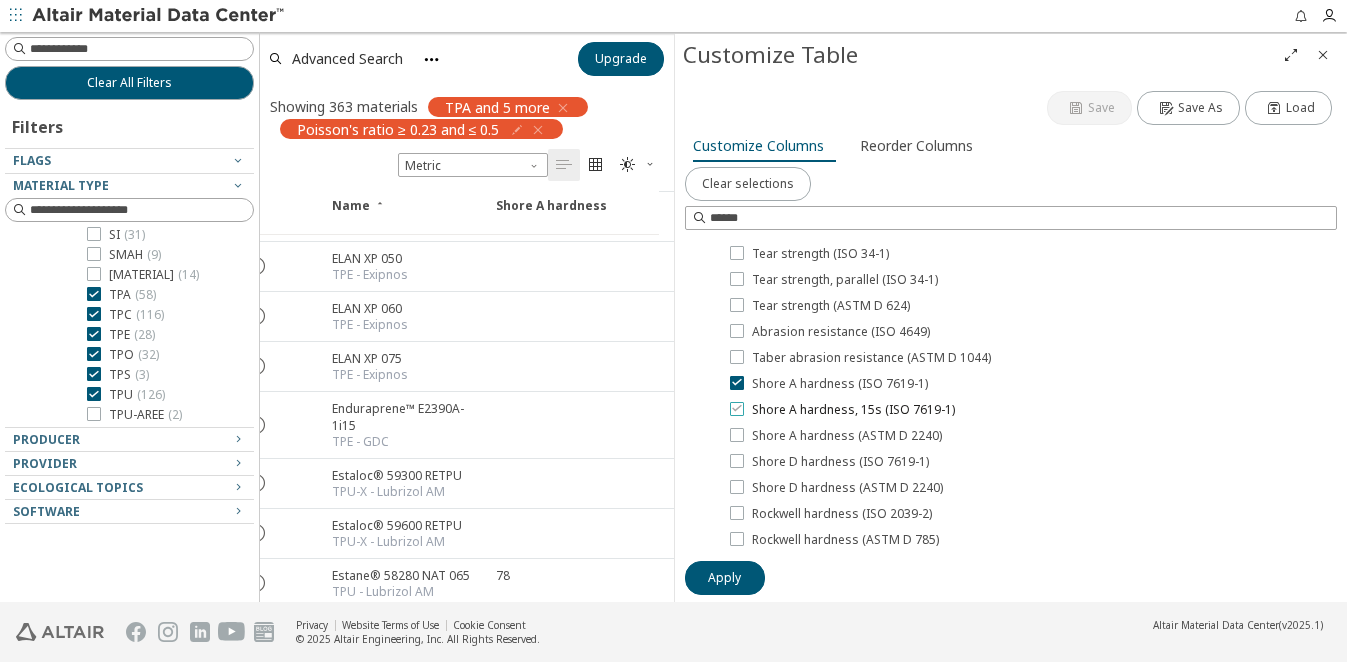 click at bounding box center [737, 408] 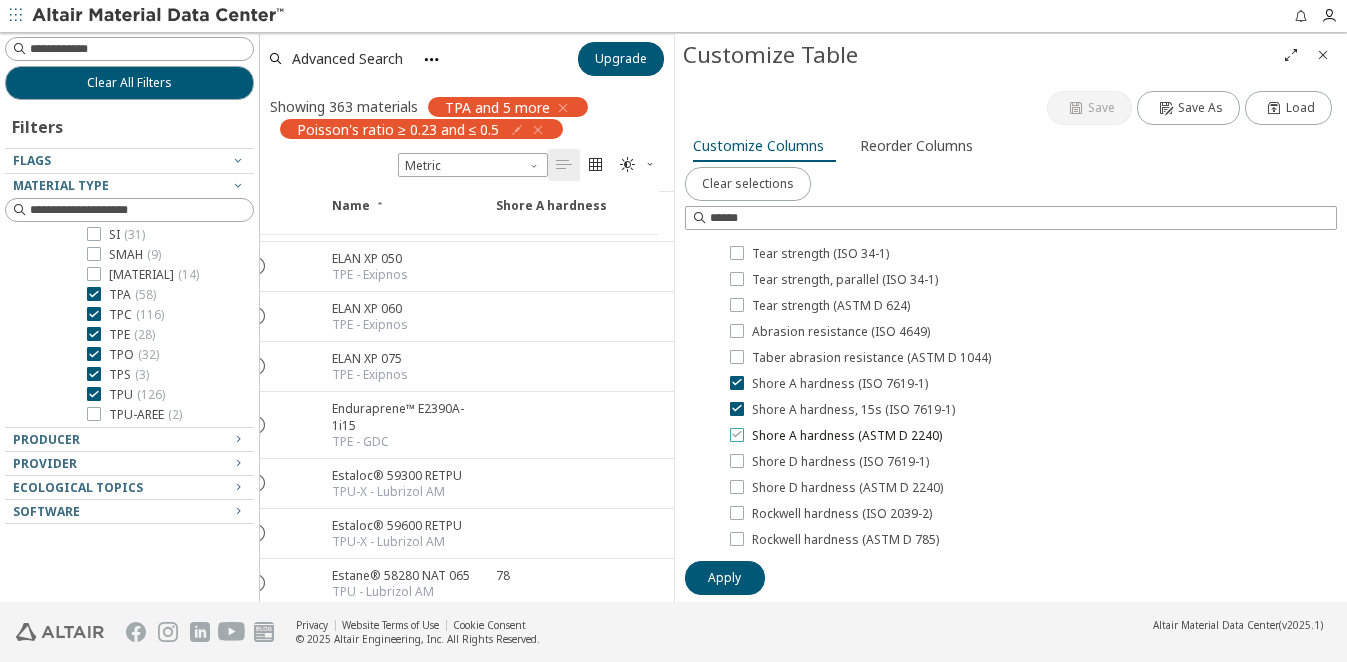 click at bounding box center [737, 434] 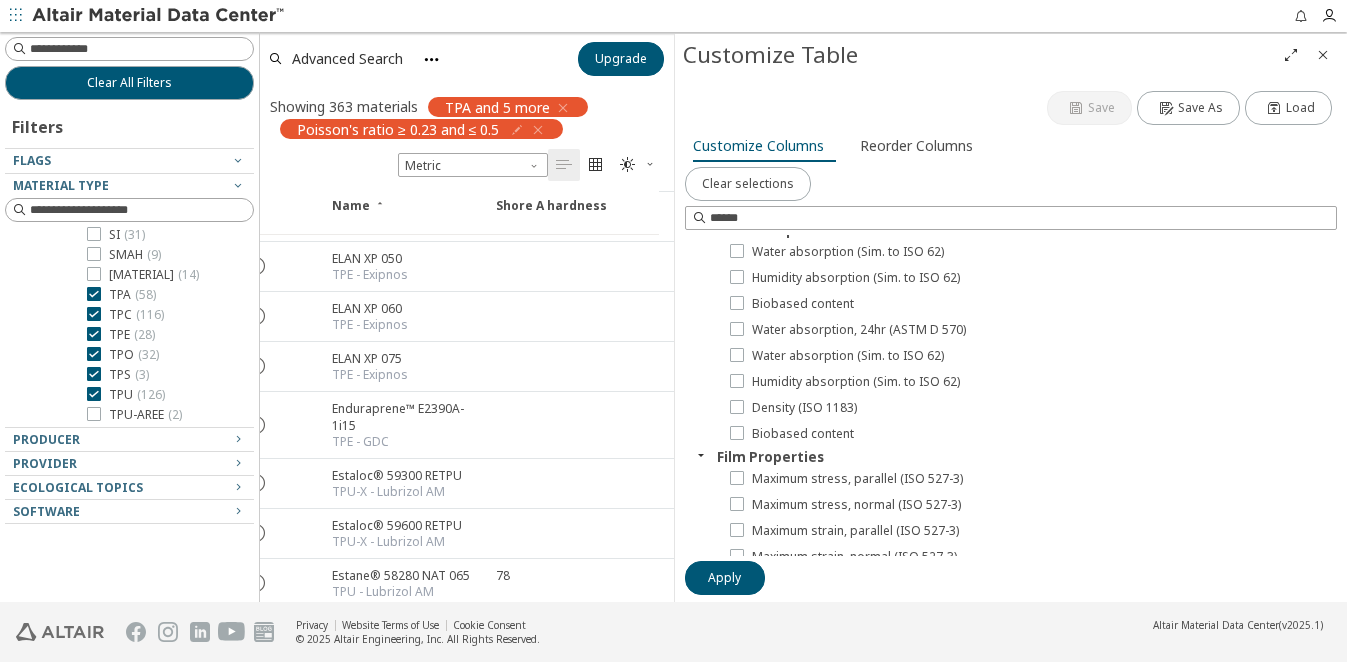 scroll, scrollTop: 3165, scrollLeft: 0, axis: vertical 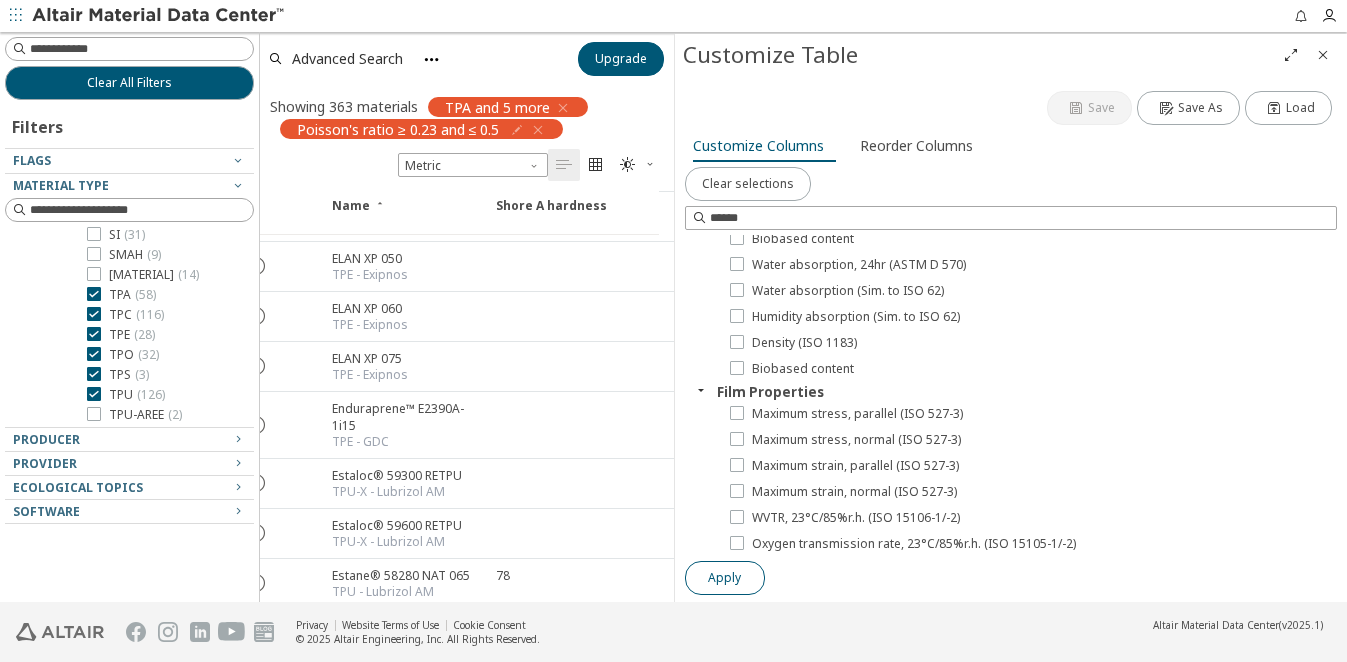 click on "Apply" at bounding box center (724, 578) 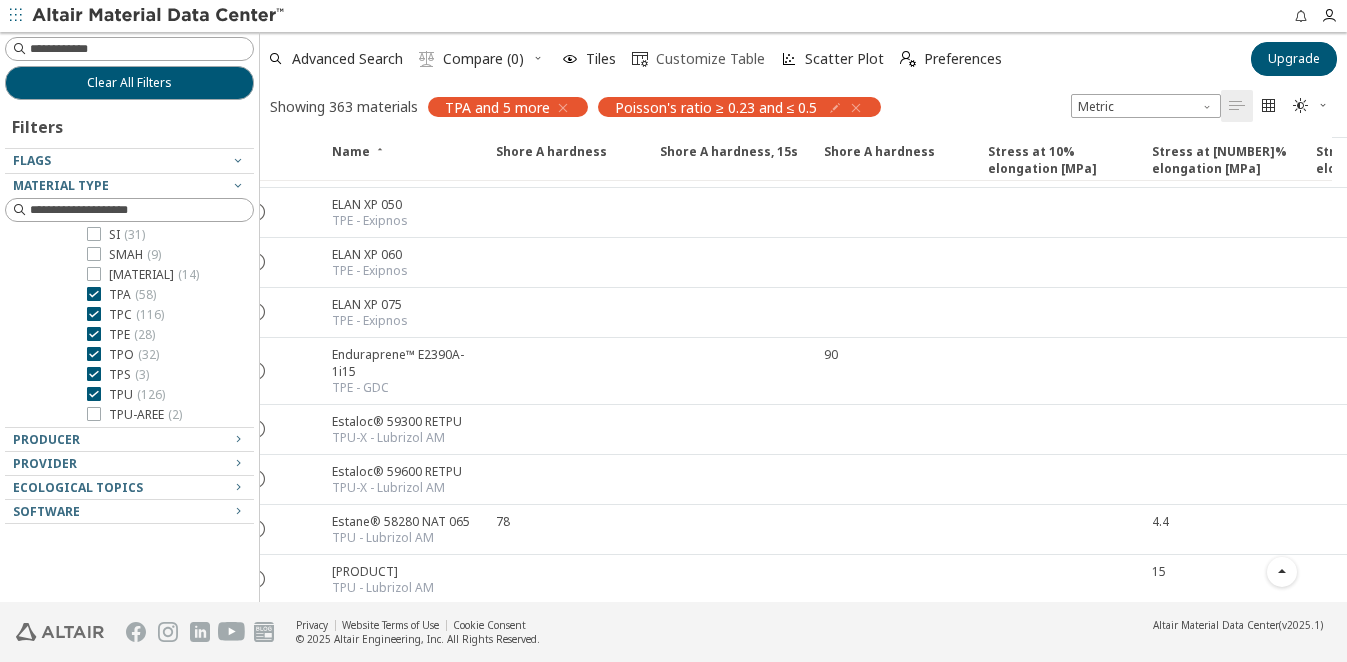click on "Customize Table" at bounding box center (710, 59) 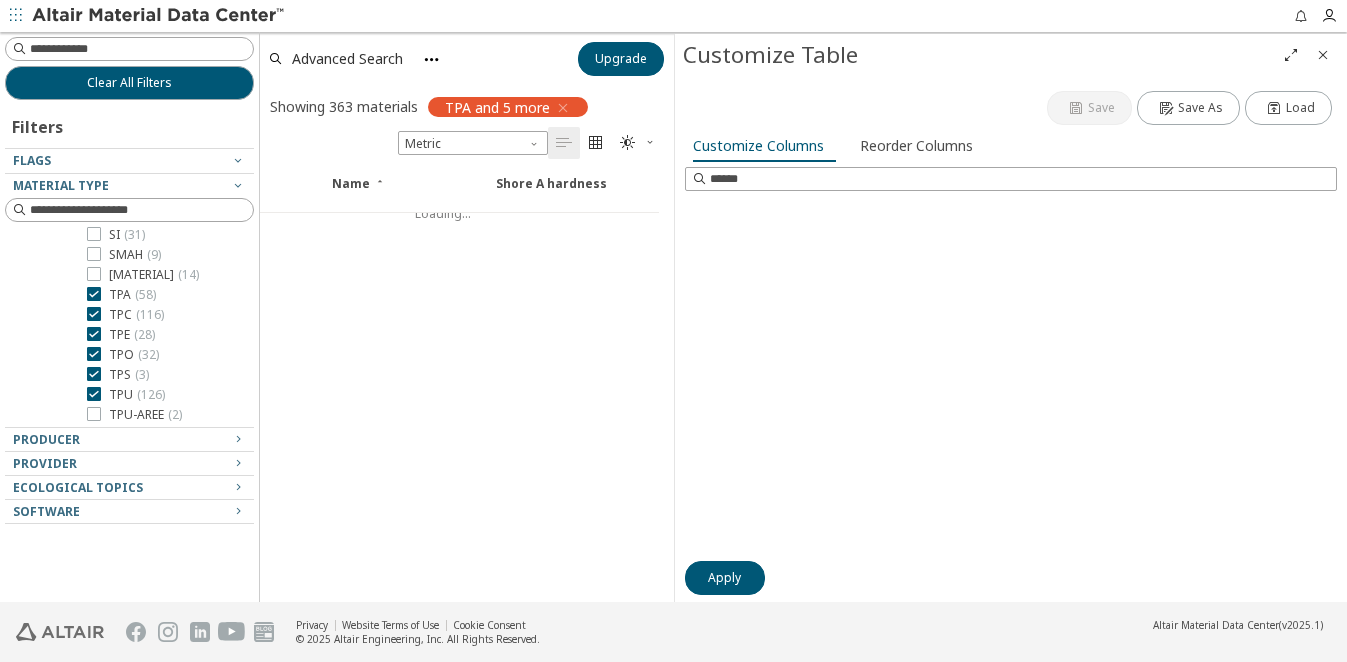scroll, scrollTop: 468, scrollLeft: 24, axis: both 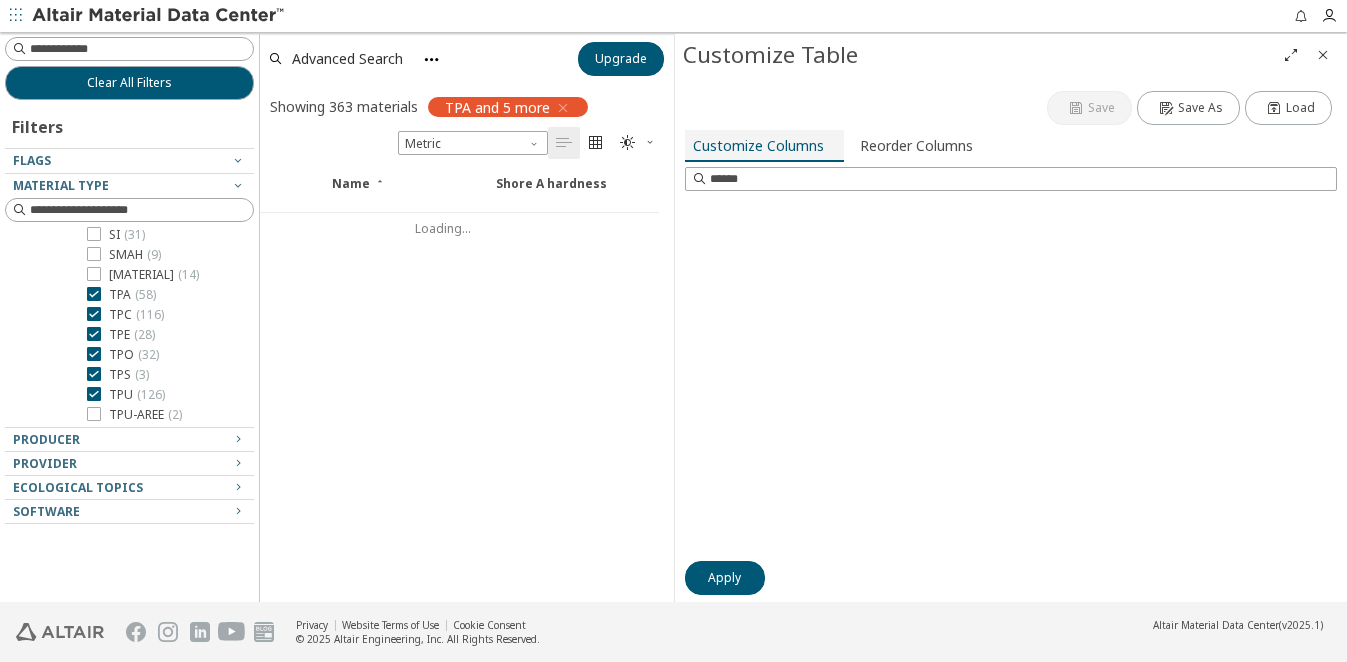 click on "Customize Columns" at bounding box center [758, 146] 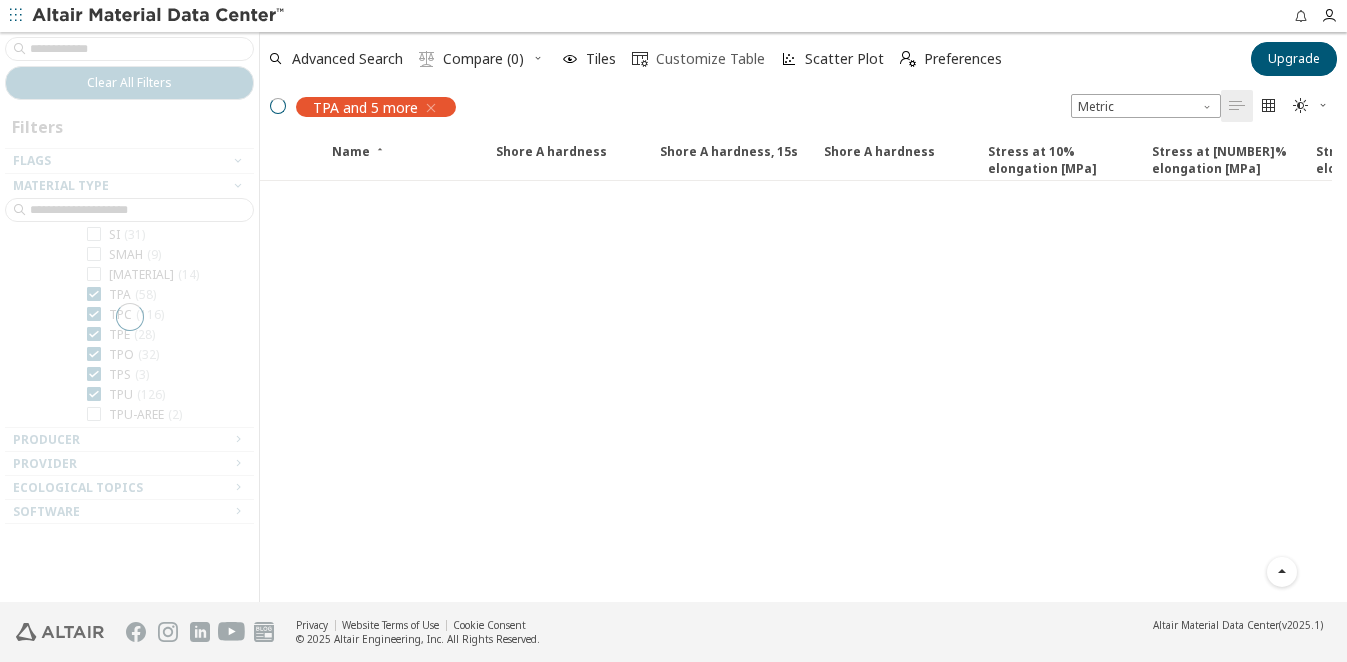 click on "Customize Table" at bounding box center [710, 59] 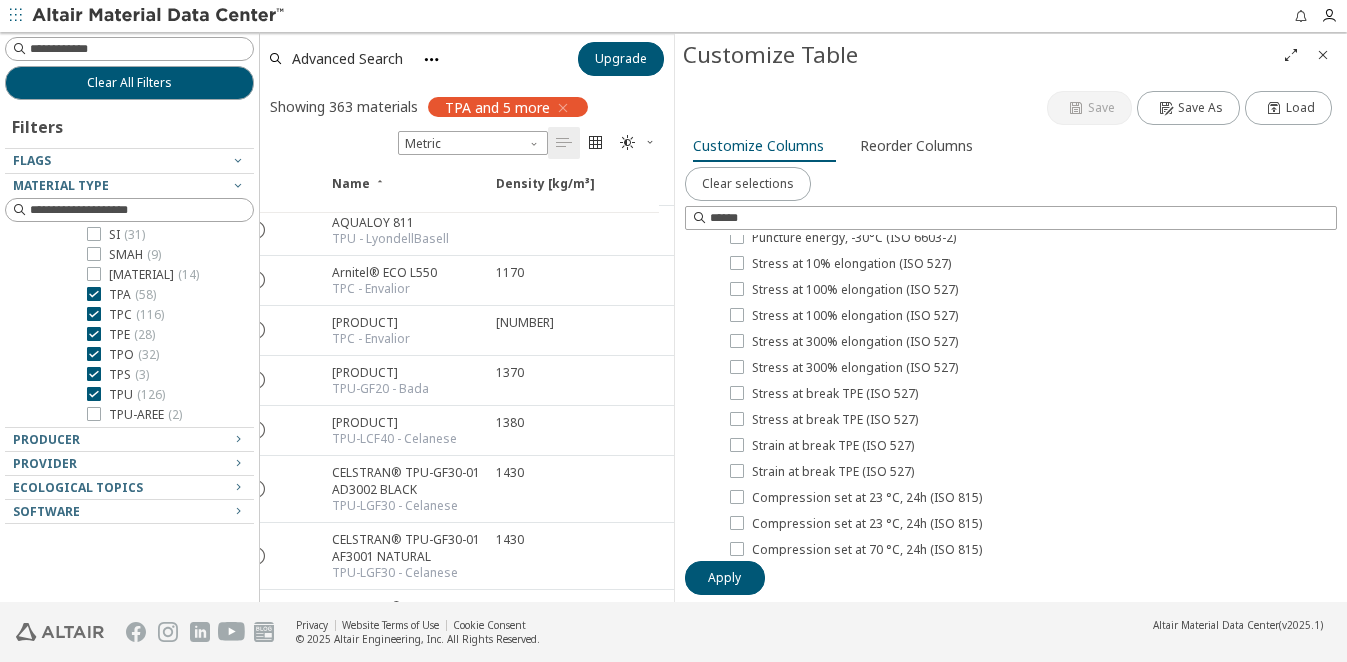 scroll, scrollTop: 1800, scrollLeft: 0, axis: vertical 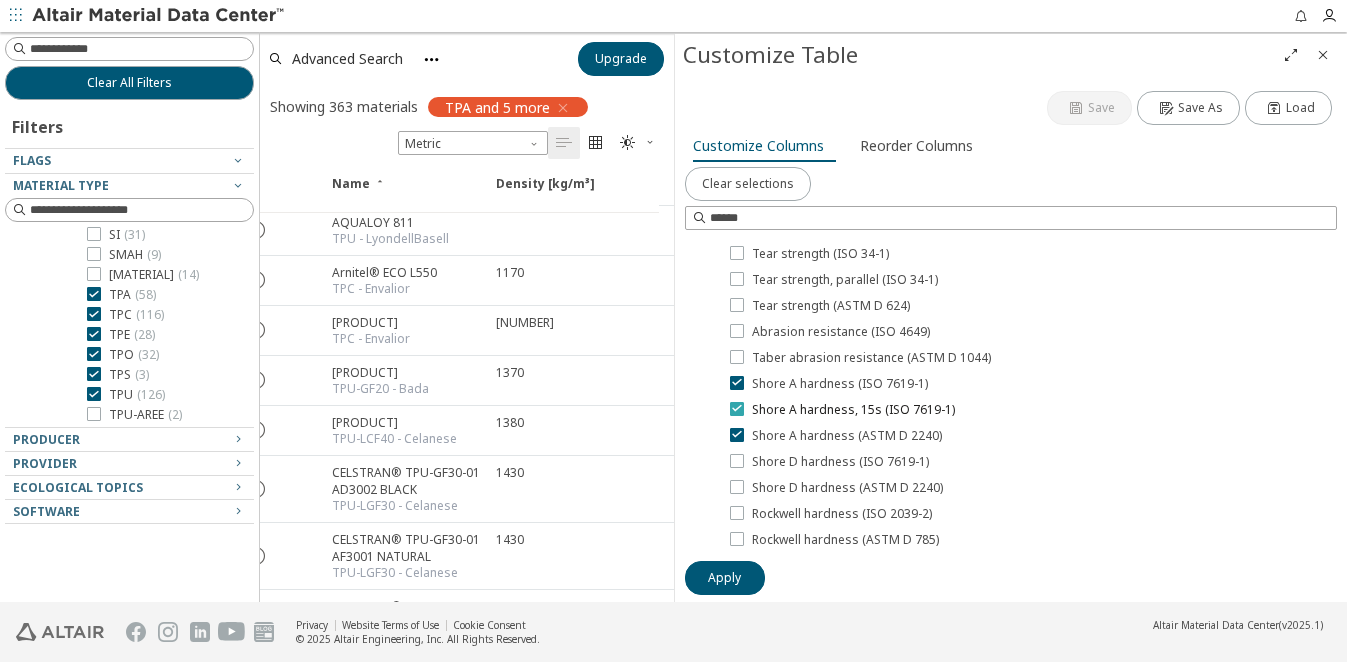 click at bounding box center (737, 408) 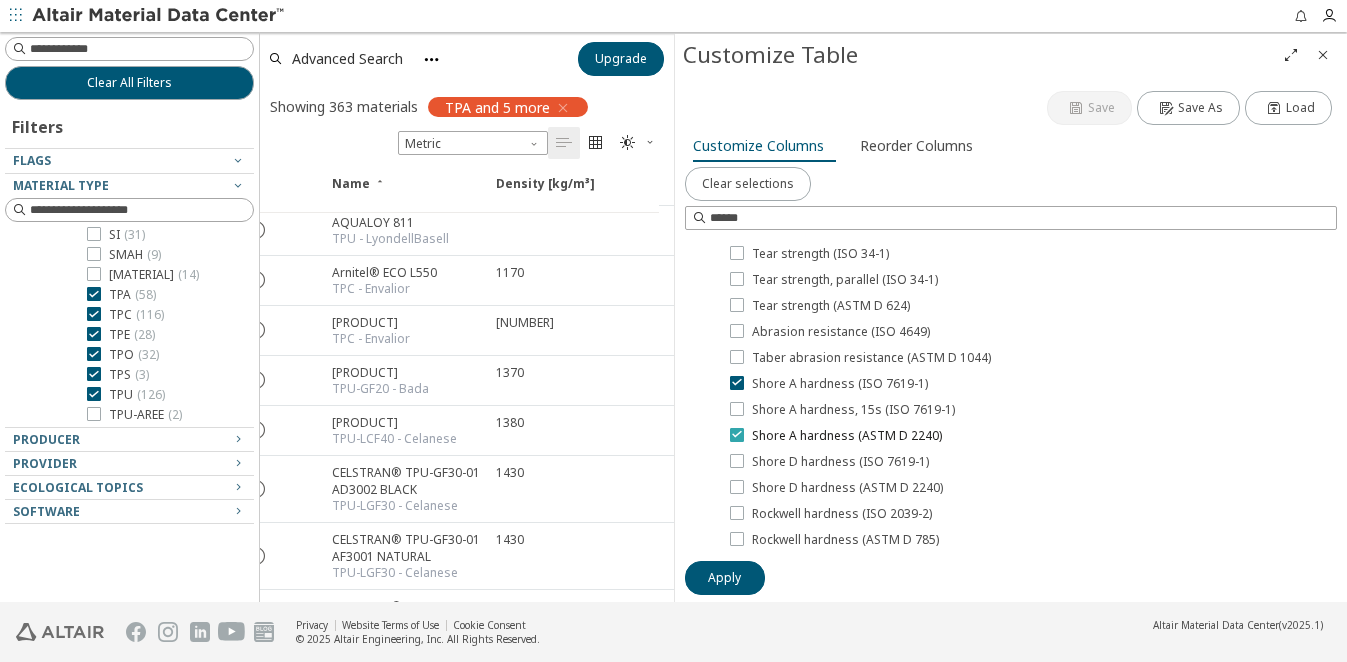 click at bounding box center (737, 434) 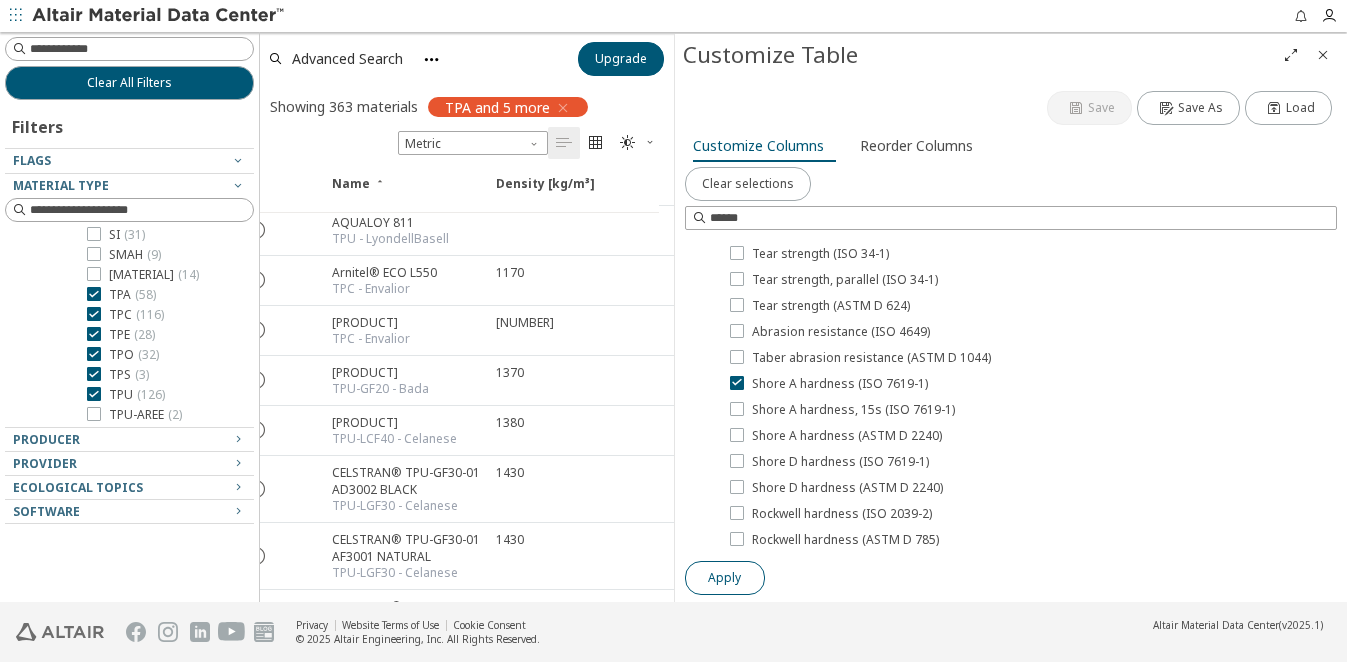 click on "Apply" at bounding box center [724, 578] 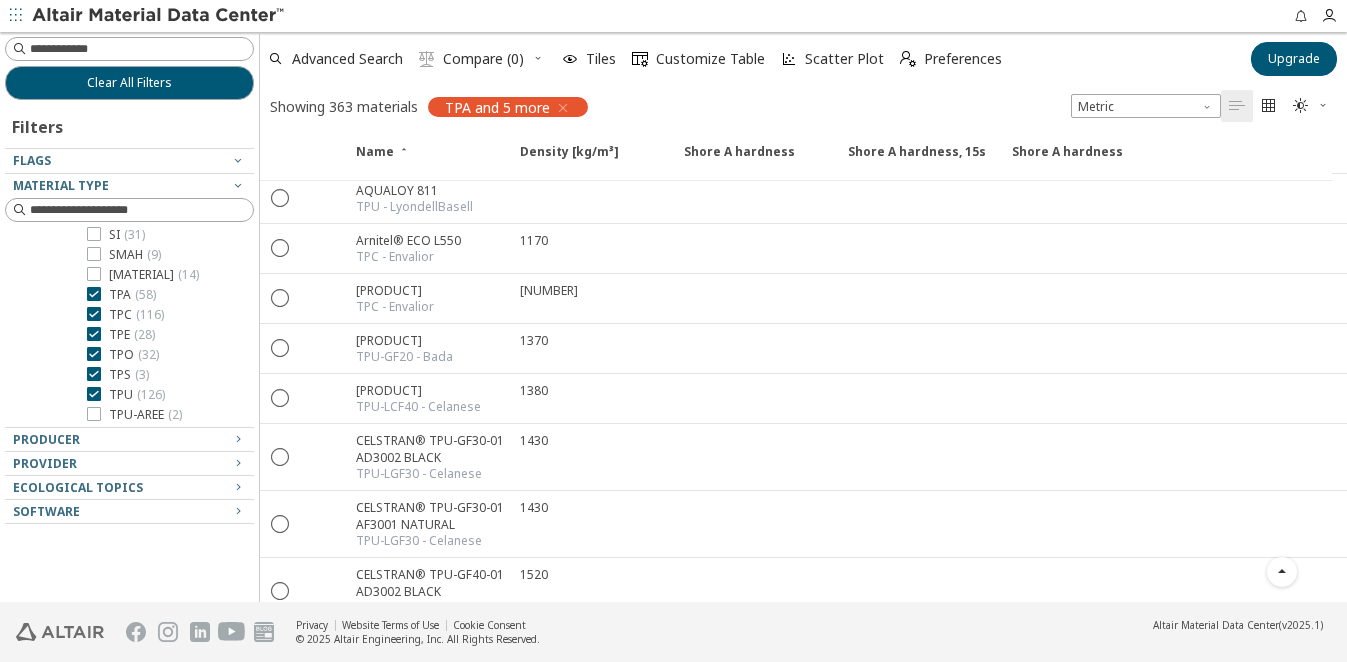 scroll, scrollTop: 0, scrollLeft: 0, axis: both 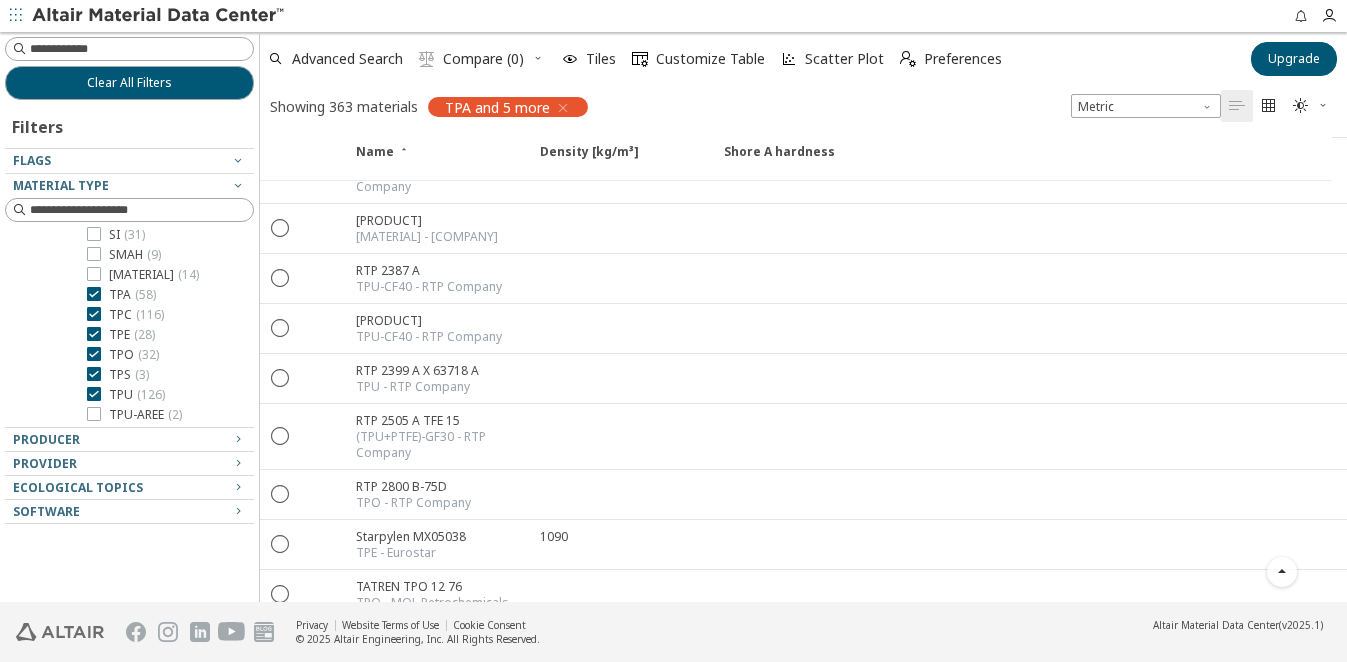 click on "TPC" at bounding box center (367, 686) 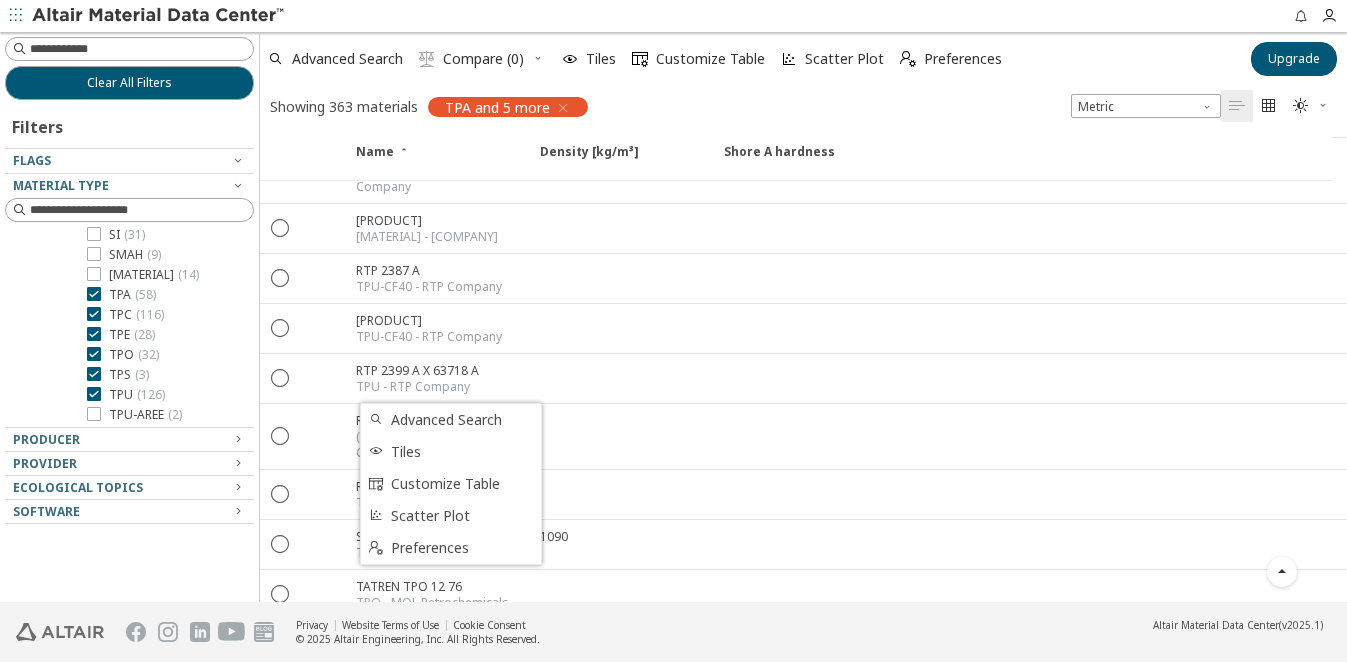 click at bounding box center [1018, 694] 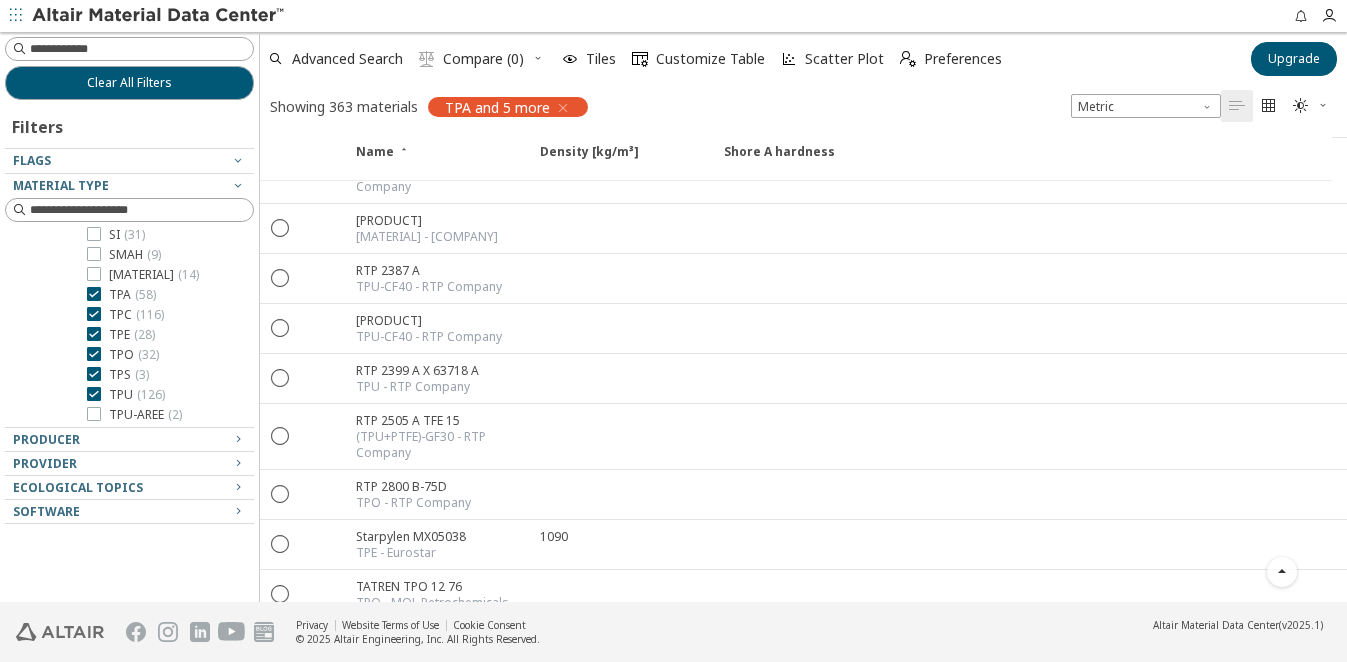 click on "" at bounding box center (281, 693) 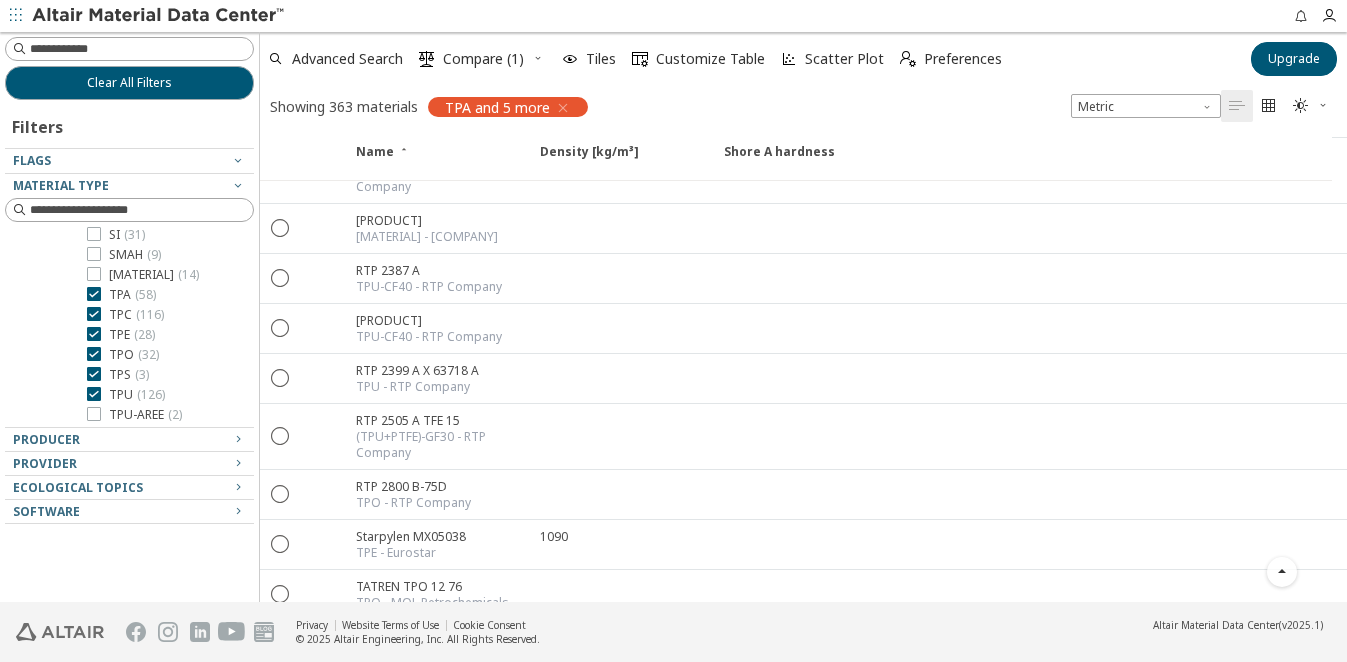click on "" at bounding box center (281, 693) 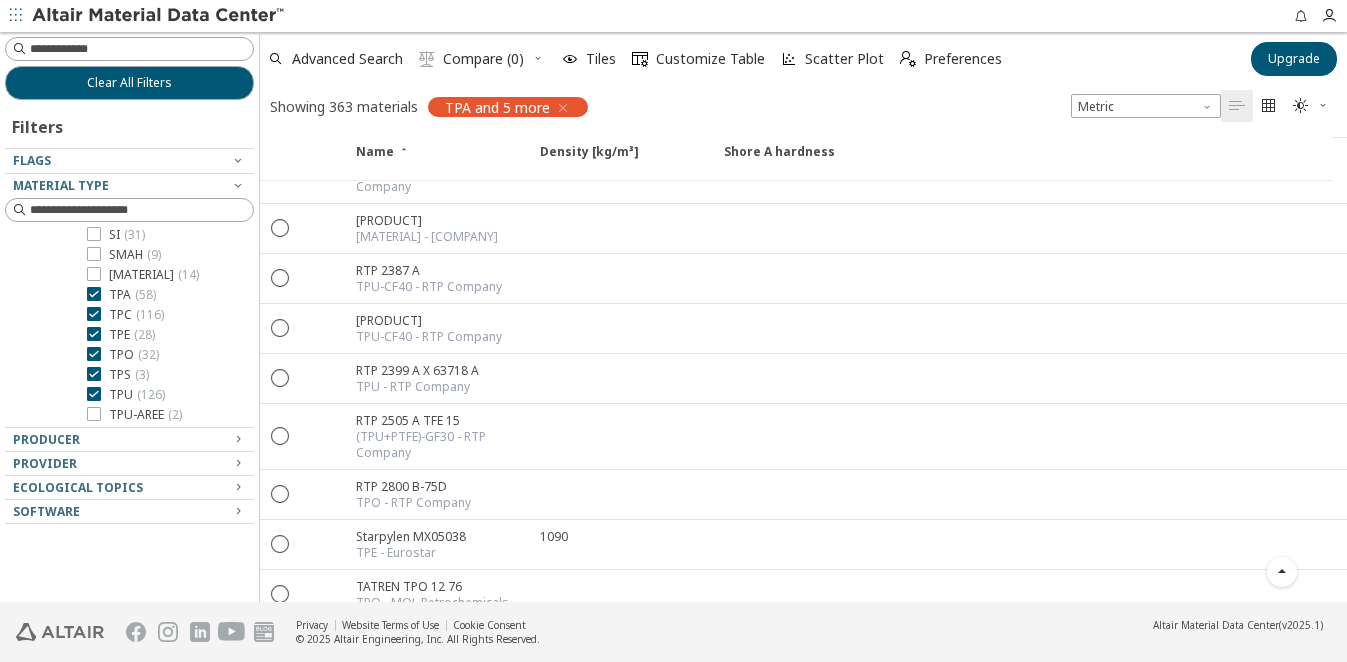 click on "1180" at bounding box center (554, 686) 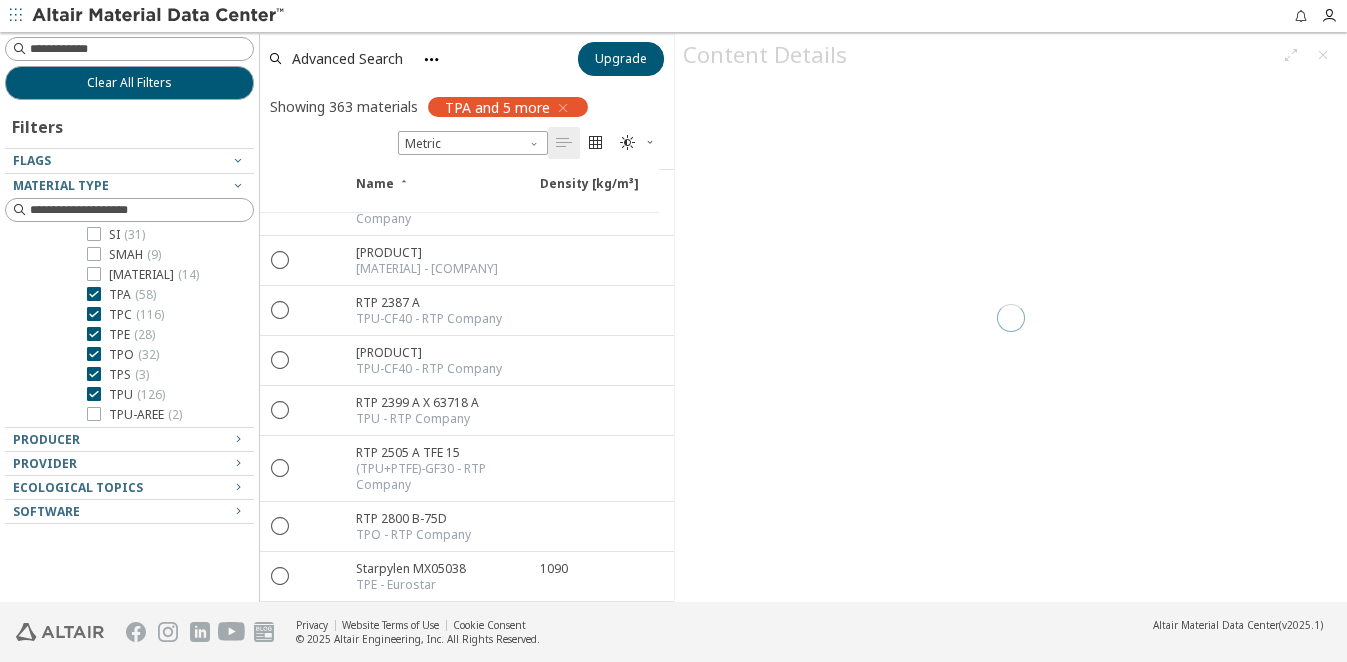 scroll, scrollTop: 15353, scrollLeft: 0, axis: vertical 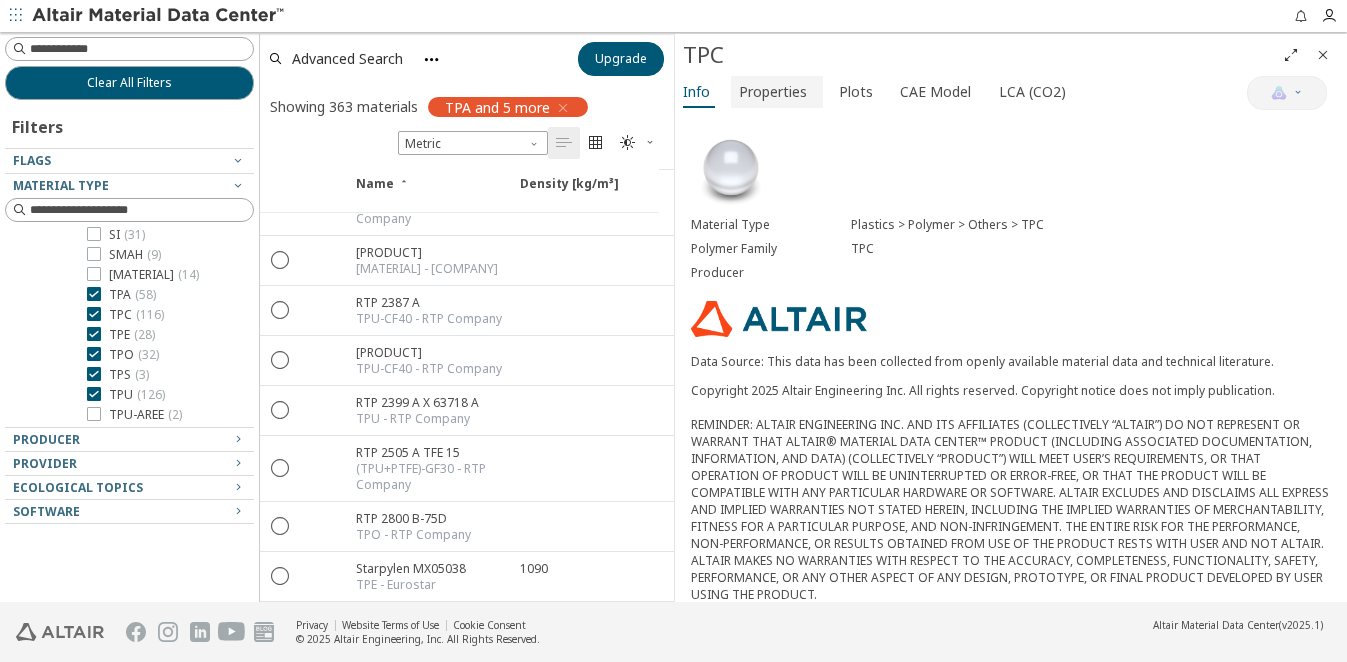 click on "Properties" at bounding box center (773, 92) 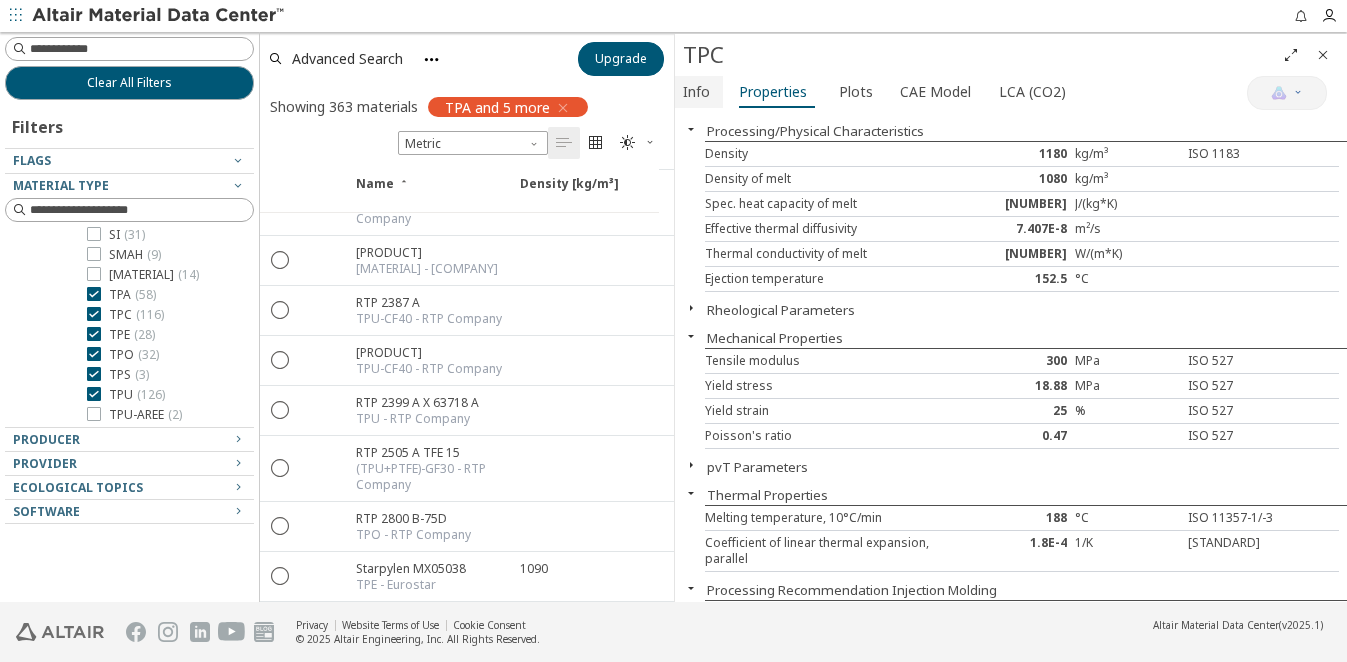 click on "Info" at bounding box center [696, 92] 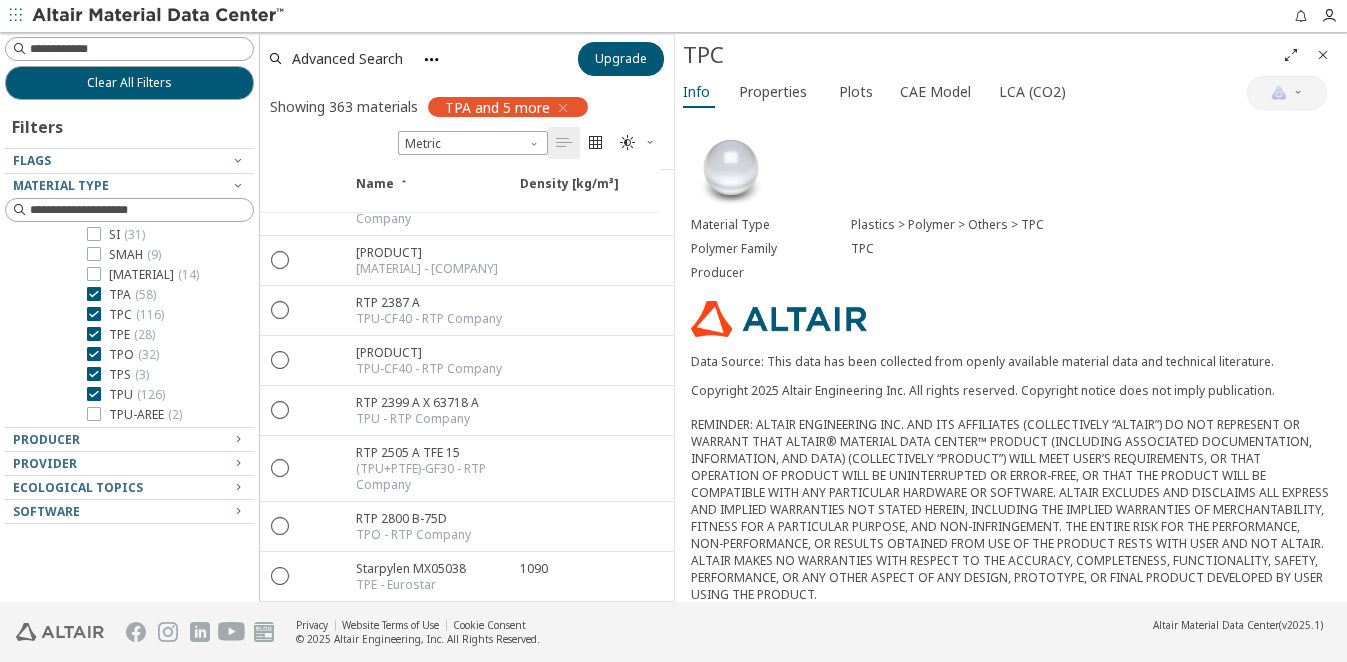scroll, scrollTop: 70, scrollLeft: 0, axis: vertical 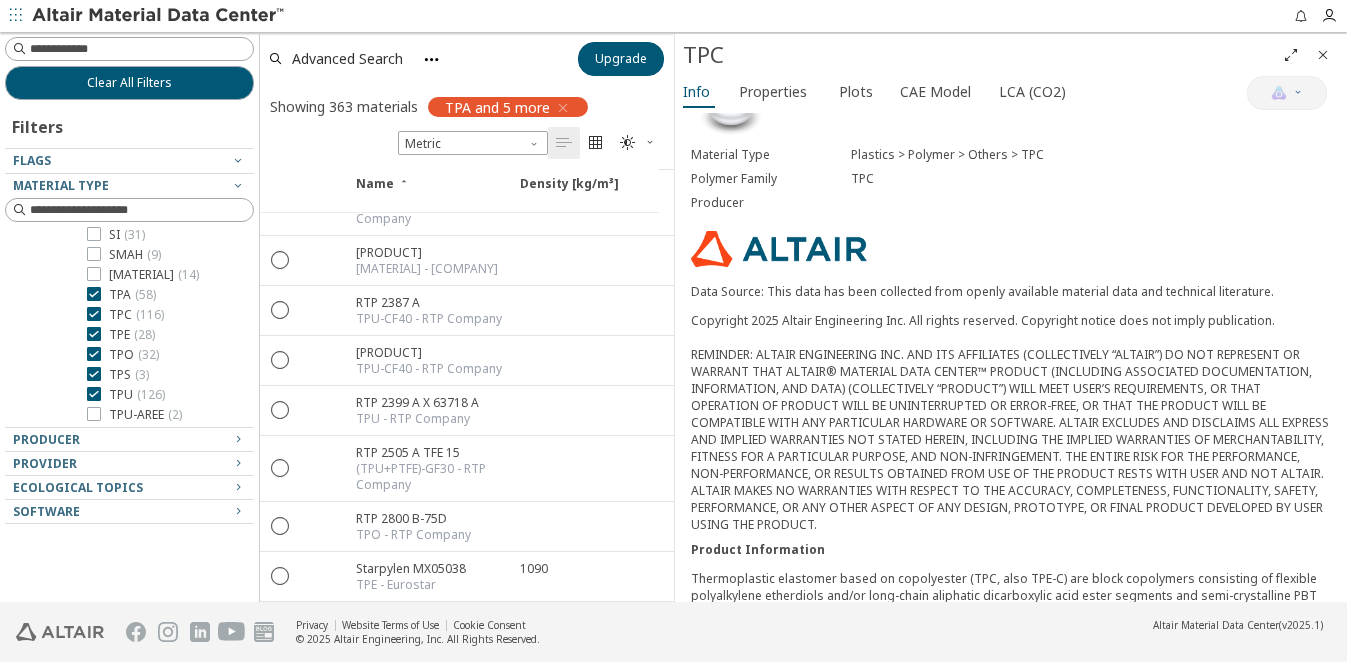 click on "" at bounding box center (281, 757) 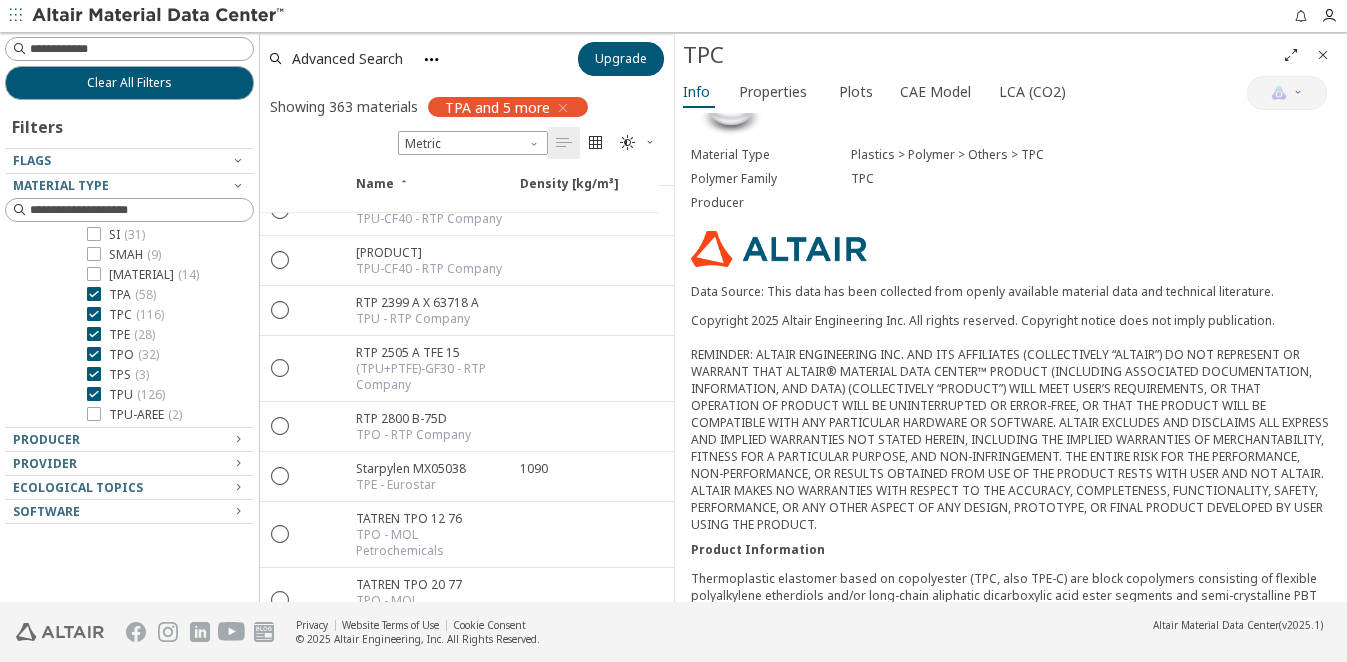 scroll, scrollTop: 15553, scrollLeft: 0, axis: vertical 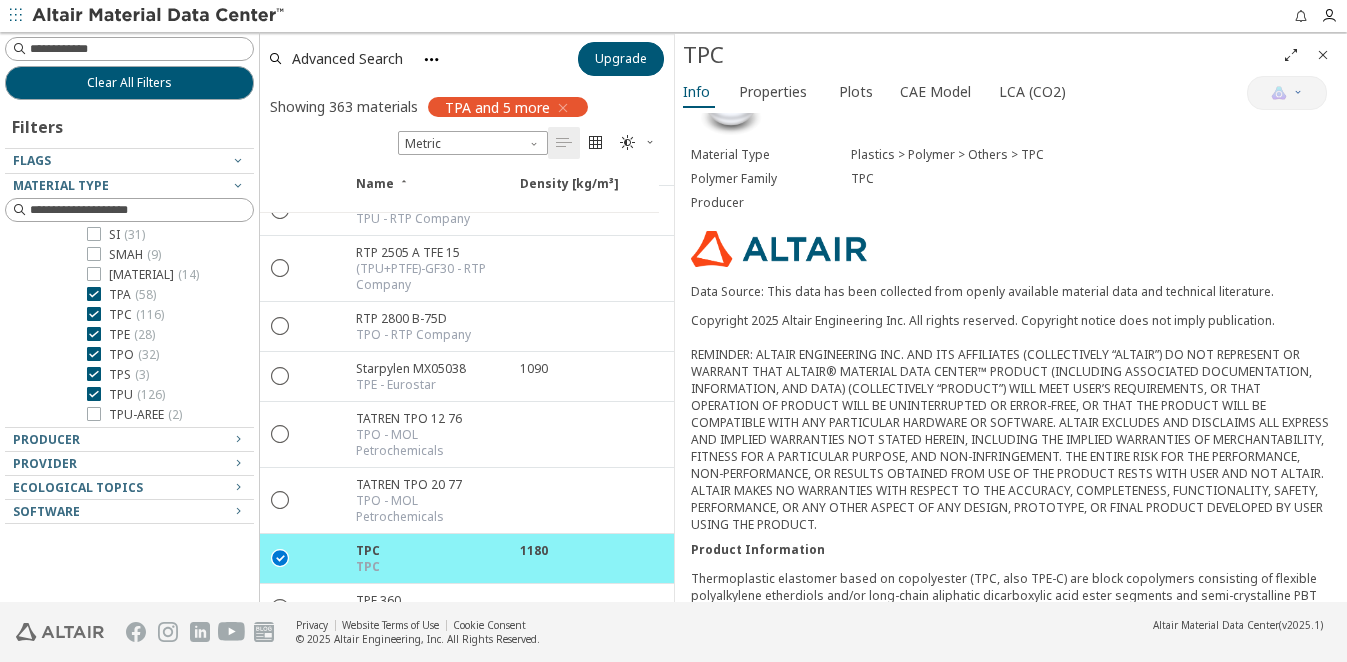 click at bounding box center (1323, 55) 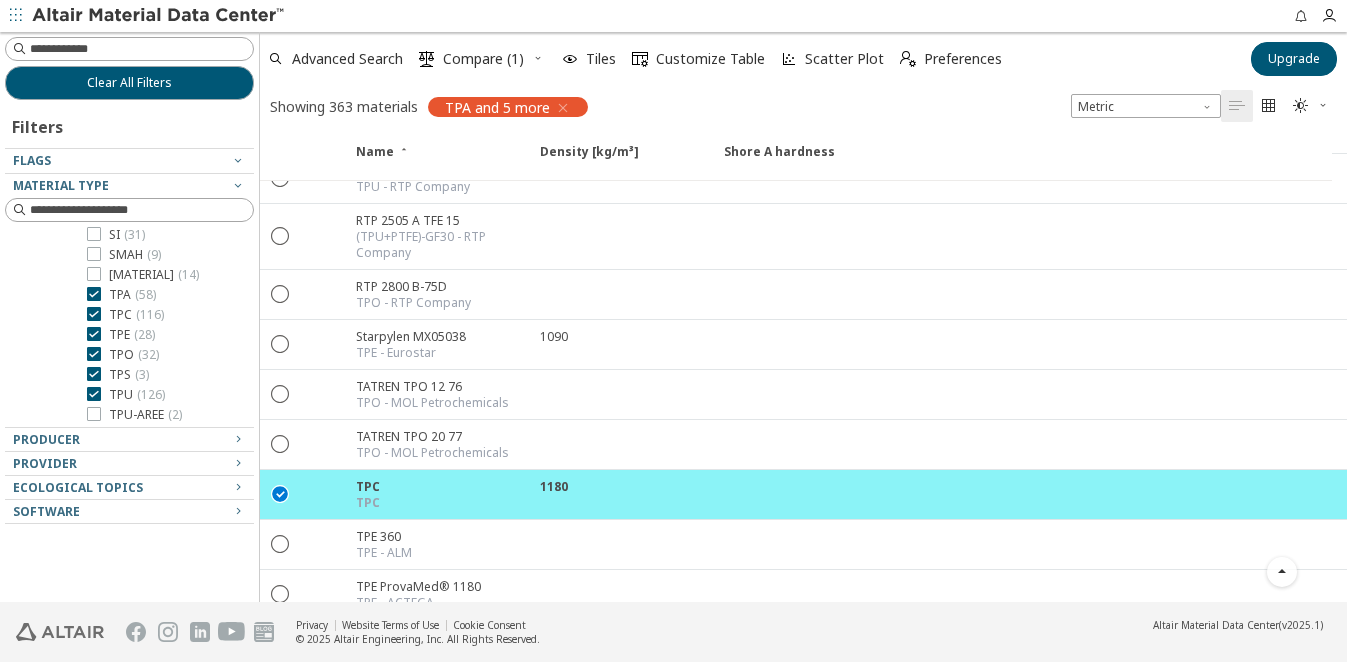 scroll, scrollTop: 15402, scrollLeft: 0, axis: vertical 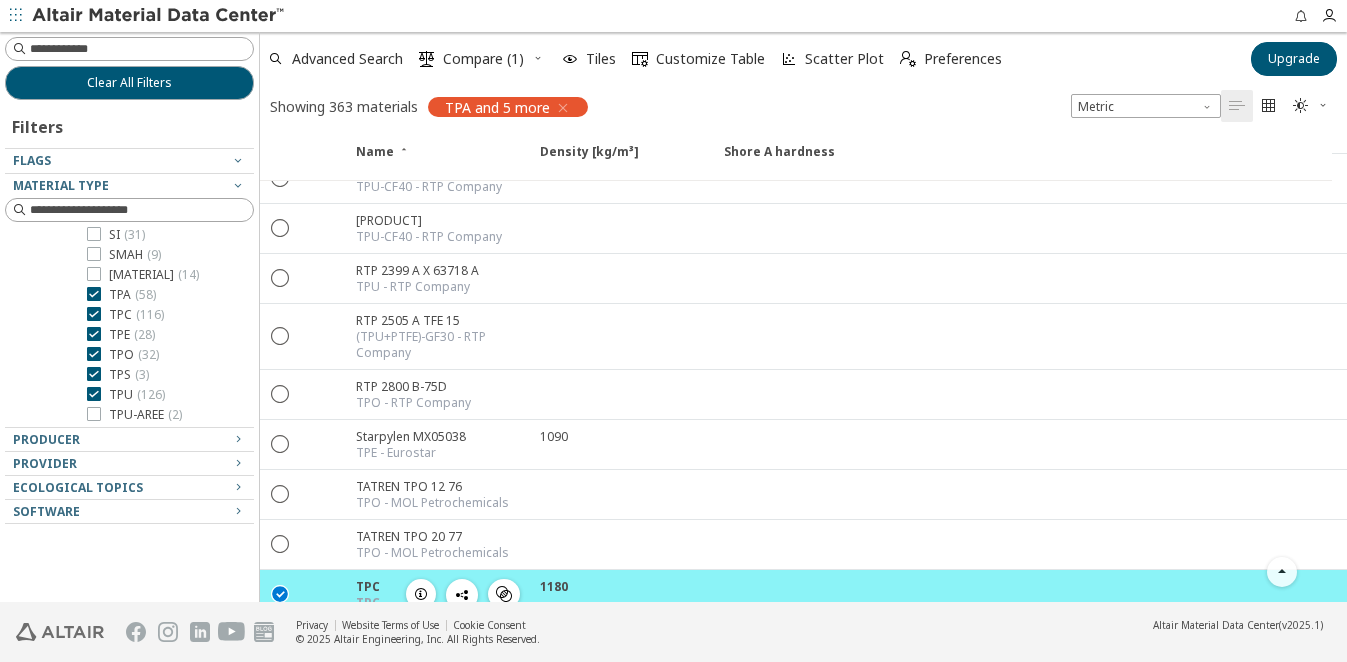 click on "" at bounding box center [281, 593] 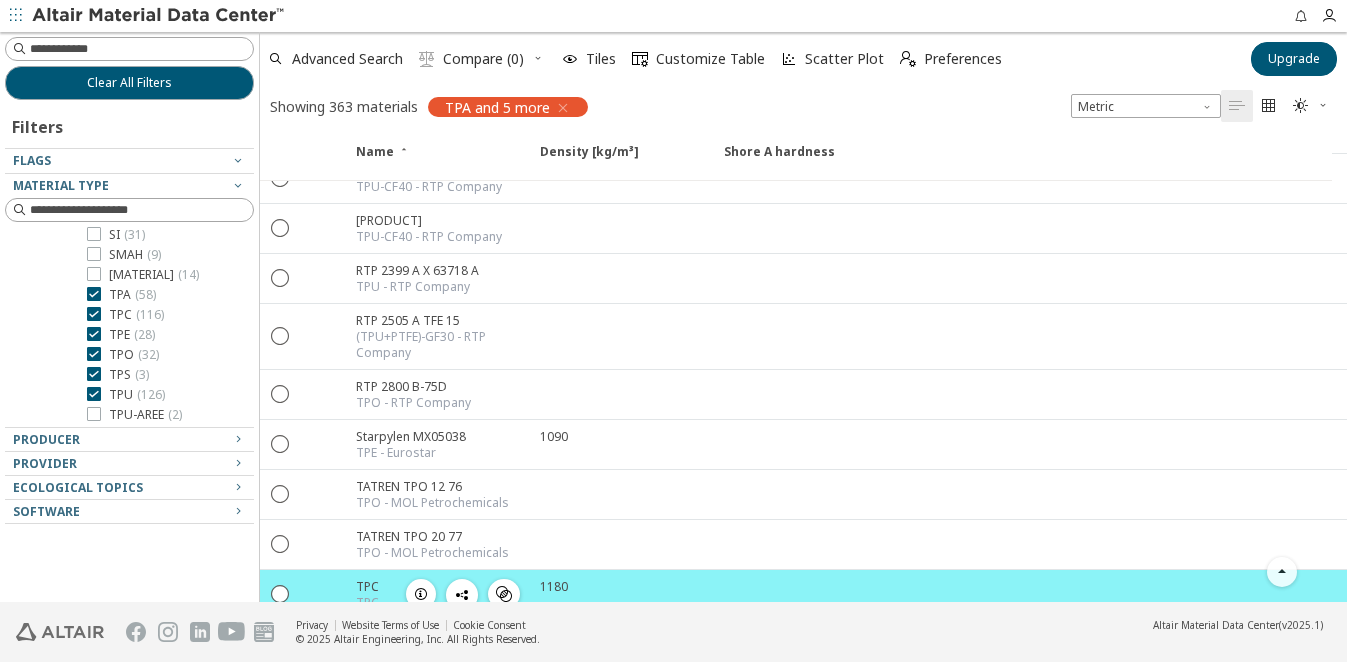 click on "TPC TPC " at bounding box center (442, 594) 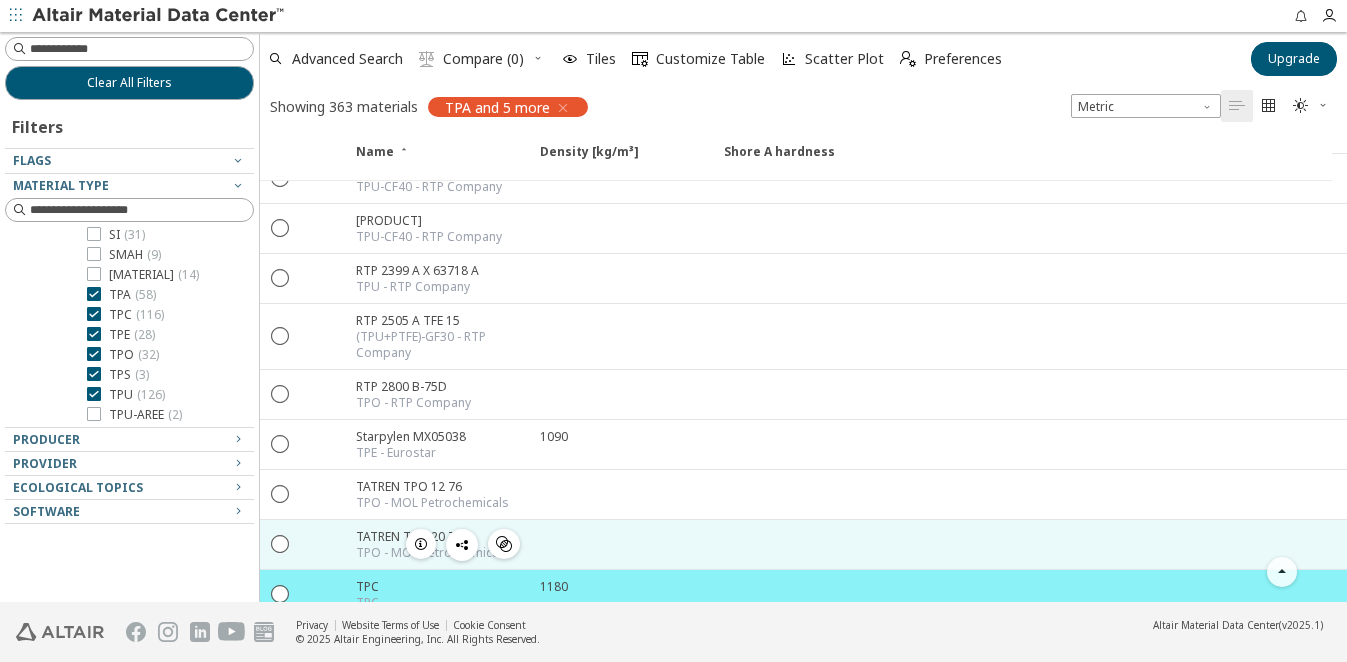 click at bounding box center (0, 0) 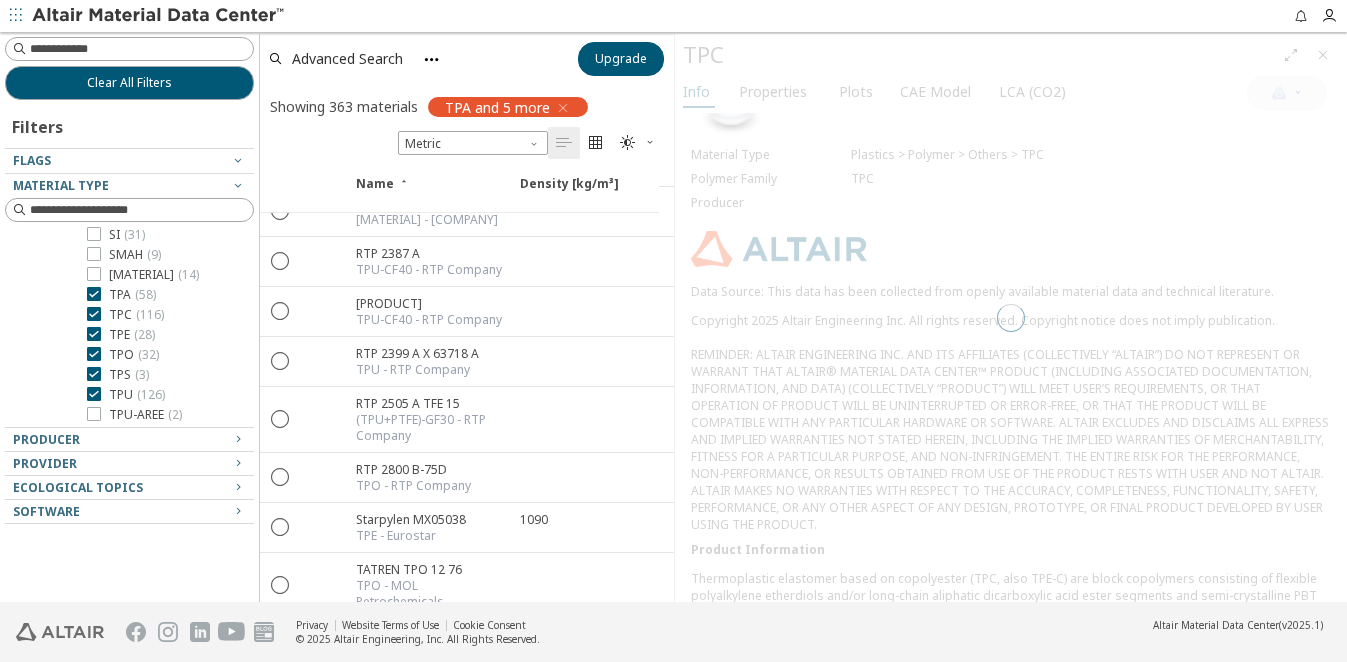 scroll, scrollTop: 15453, scrollLeft: 0, axis: vertical 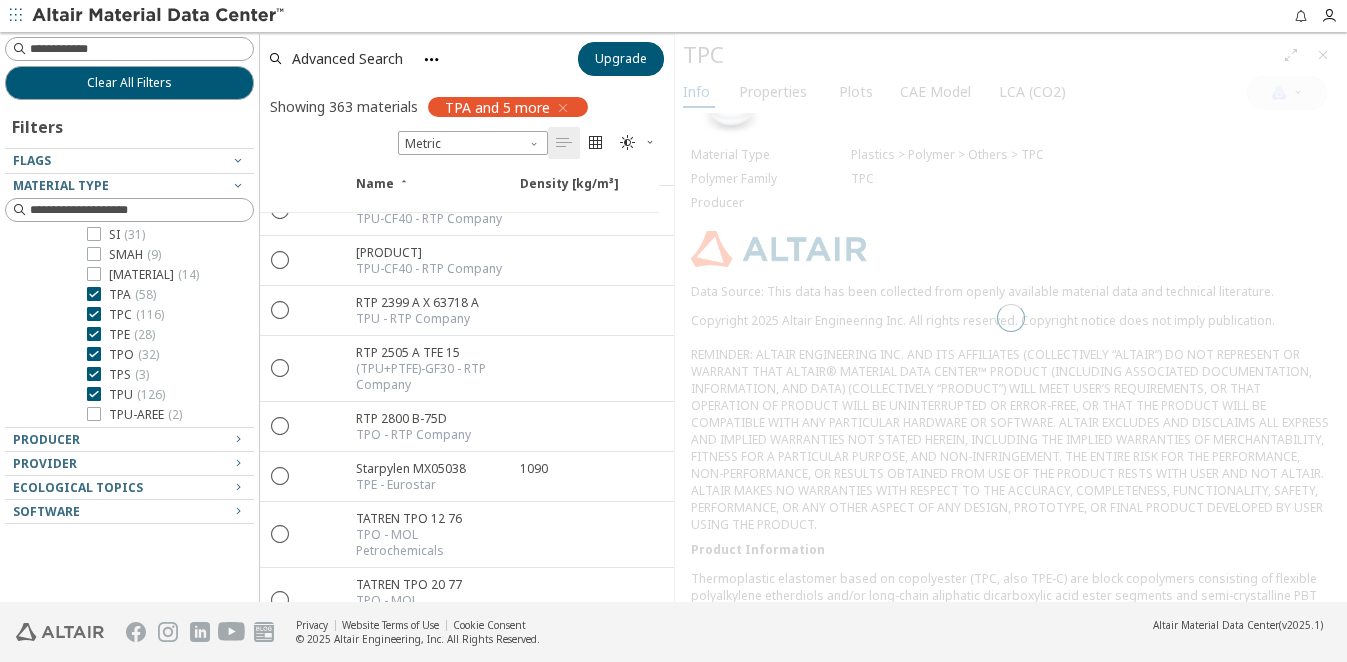 click at bounding box center (1011, 318) 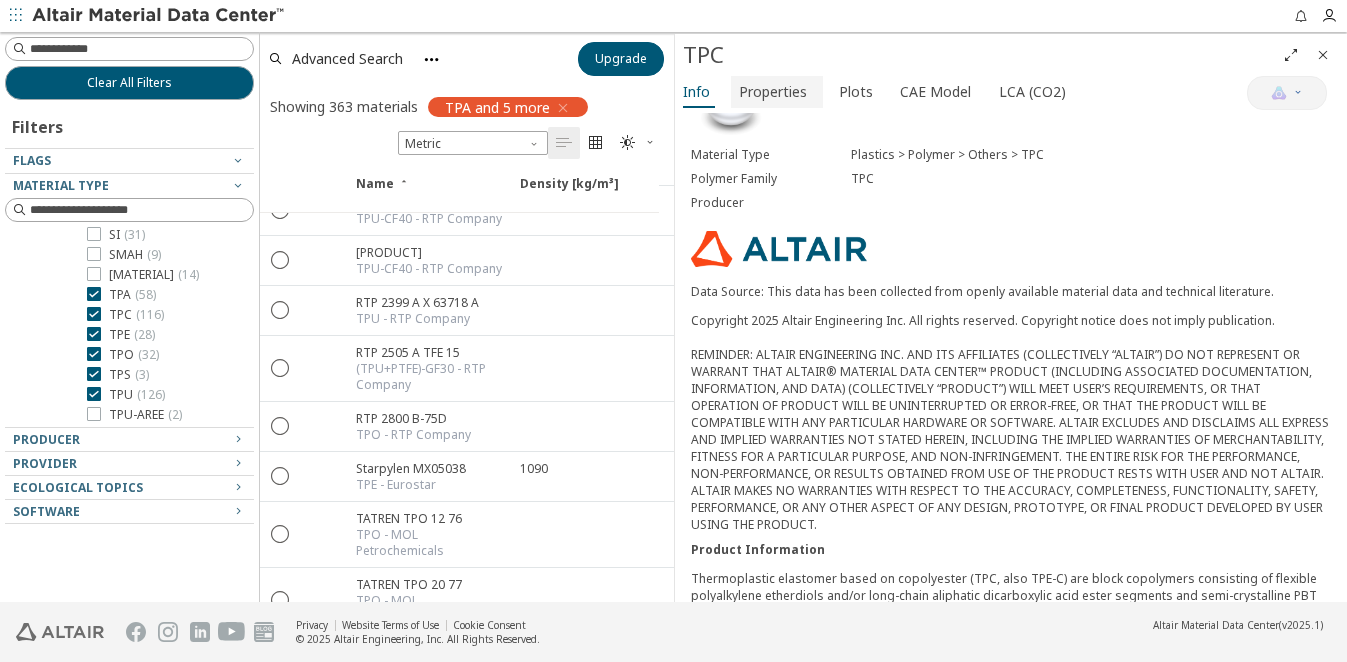 click on "Properties" at bounding box center [773, 92] 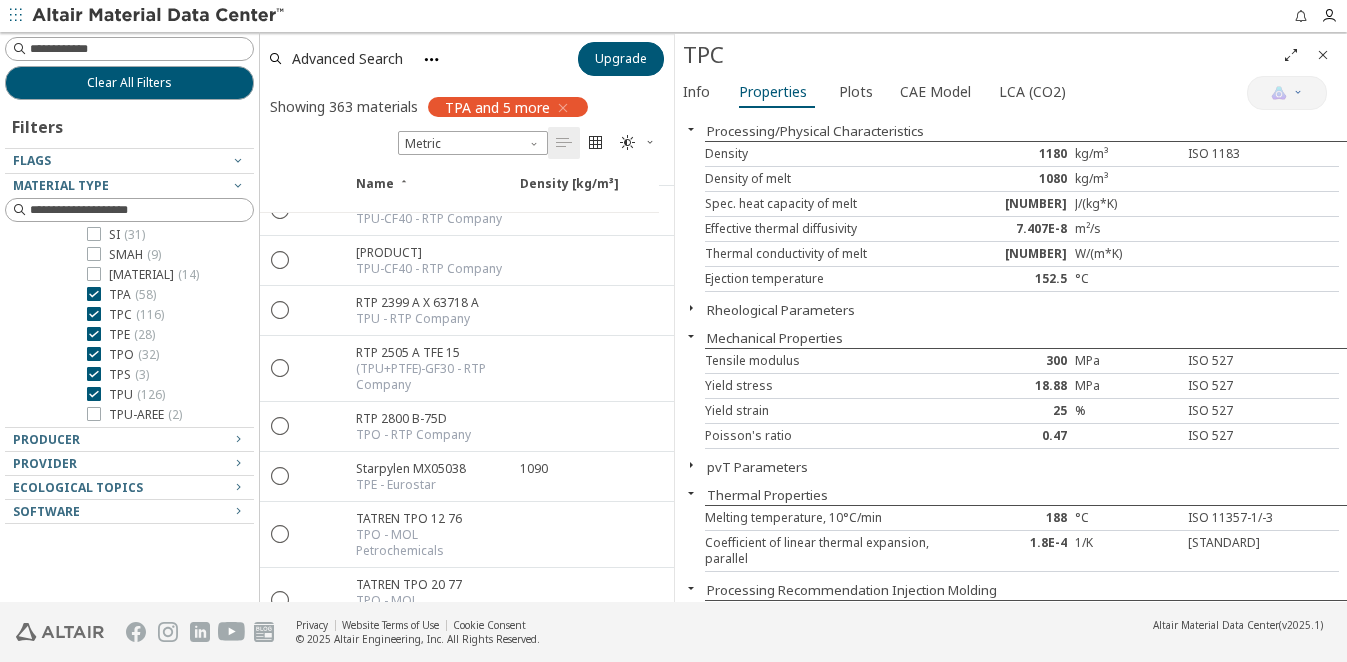 click at bounding box center (1323, 55) 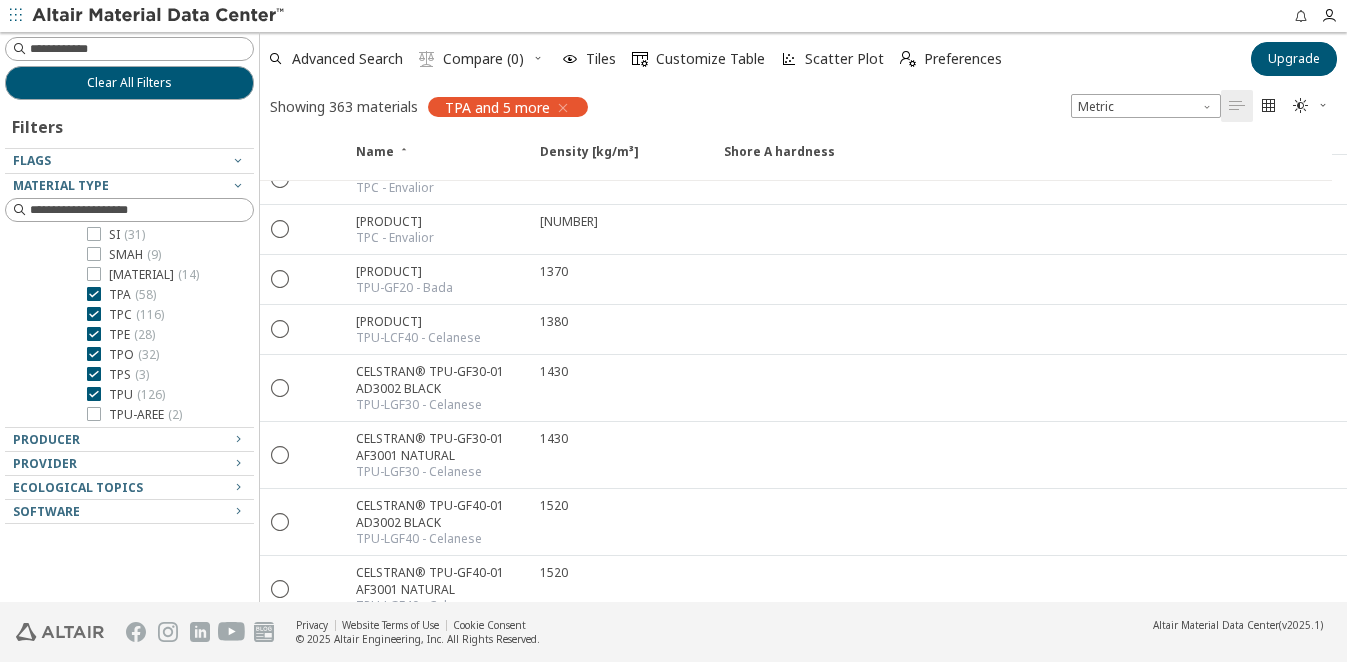 scroll, scrollTop: 0, scrollLeft: 0, axis: both 